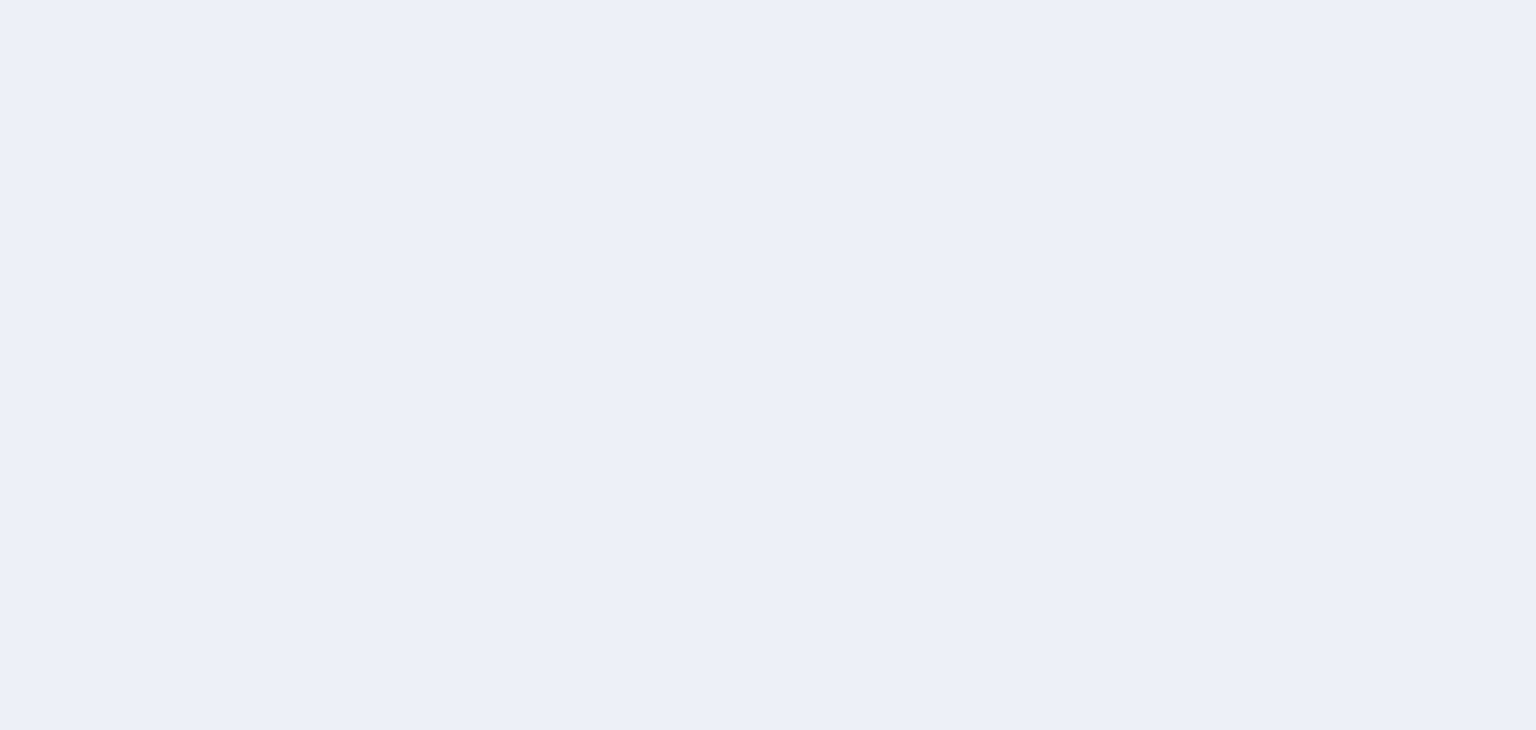 scroll, scrollTop: 0, scrollLeft: 0, axis: both 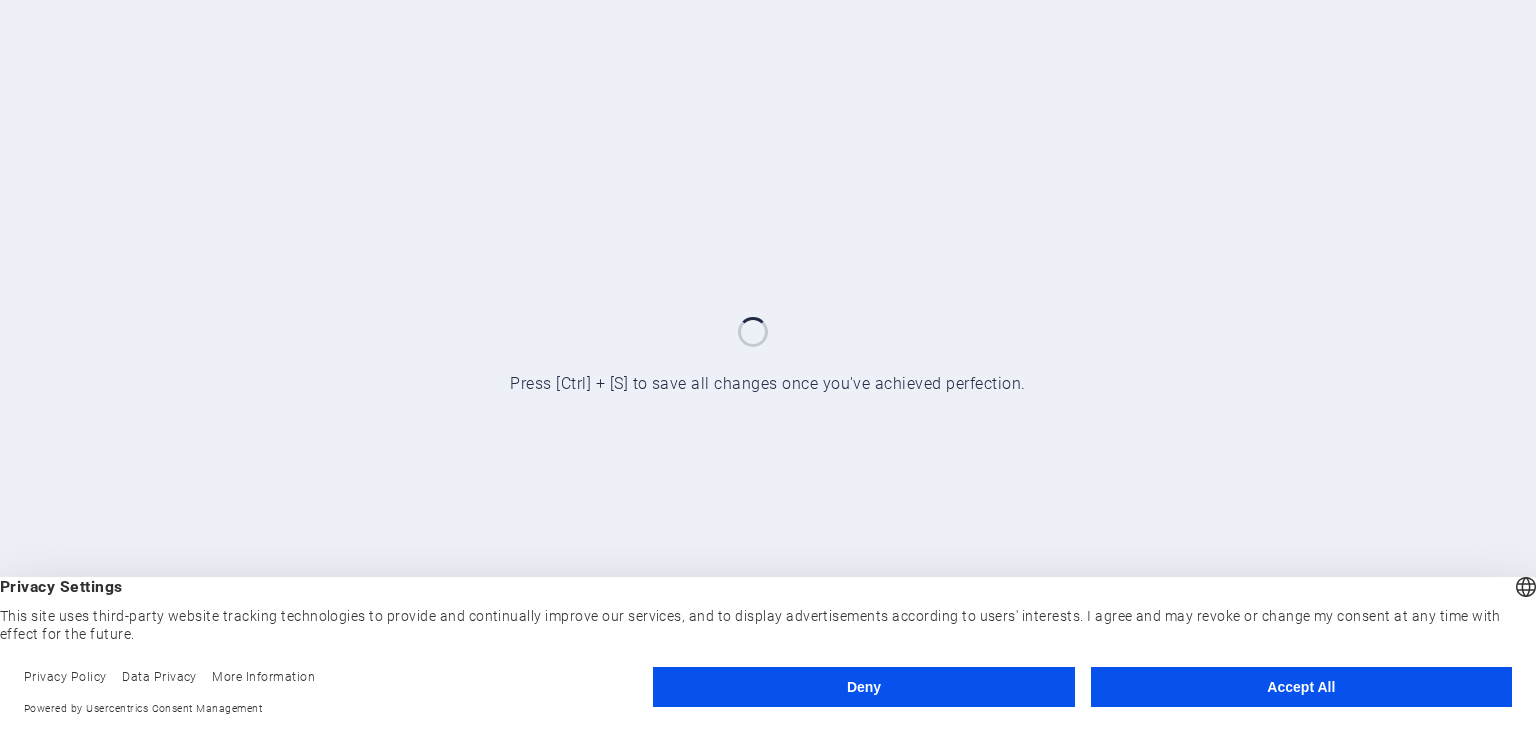 click on "Accept All" at bounding box center (1301, 687) 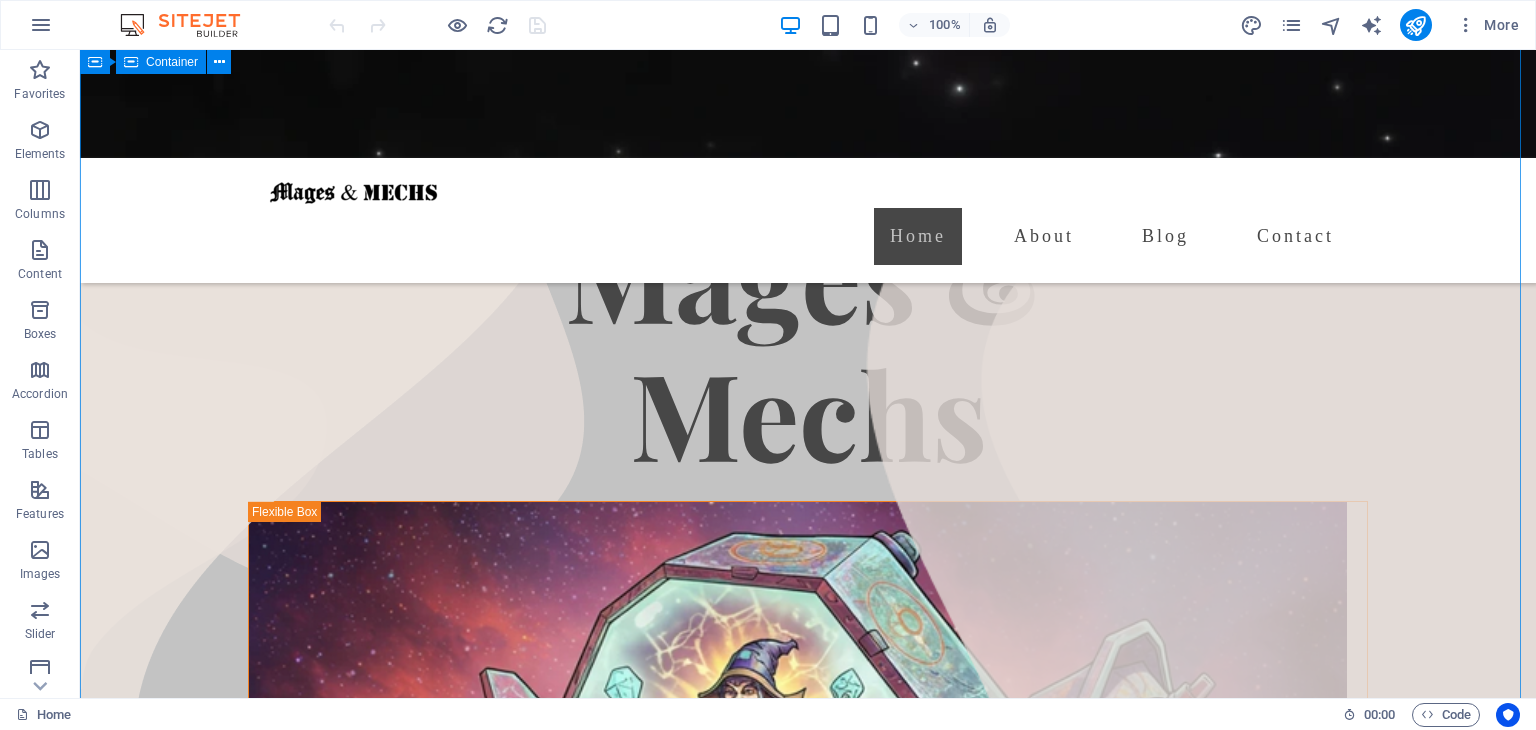 scroll, scrollTop: 0, scrollLeft: 0, axis: both 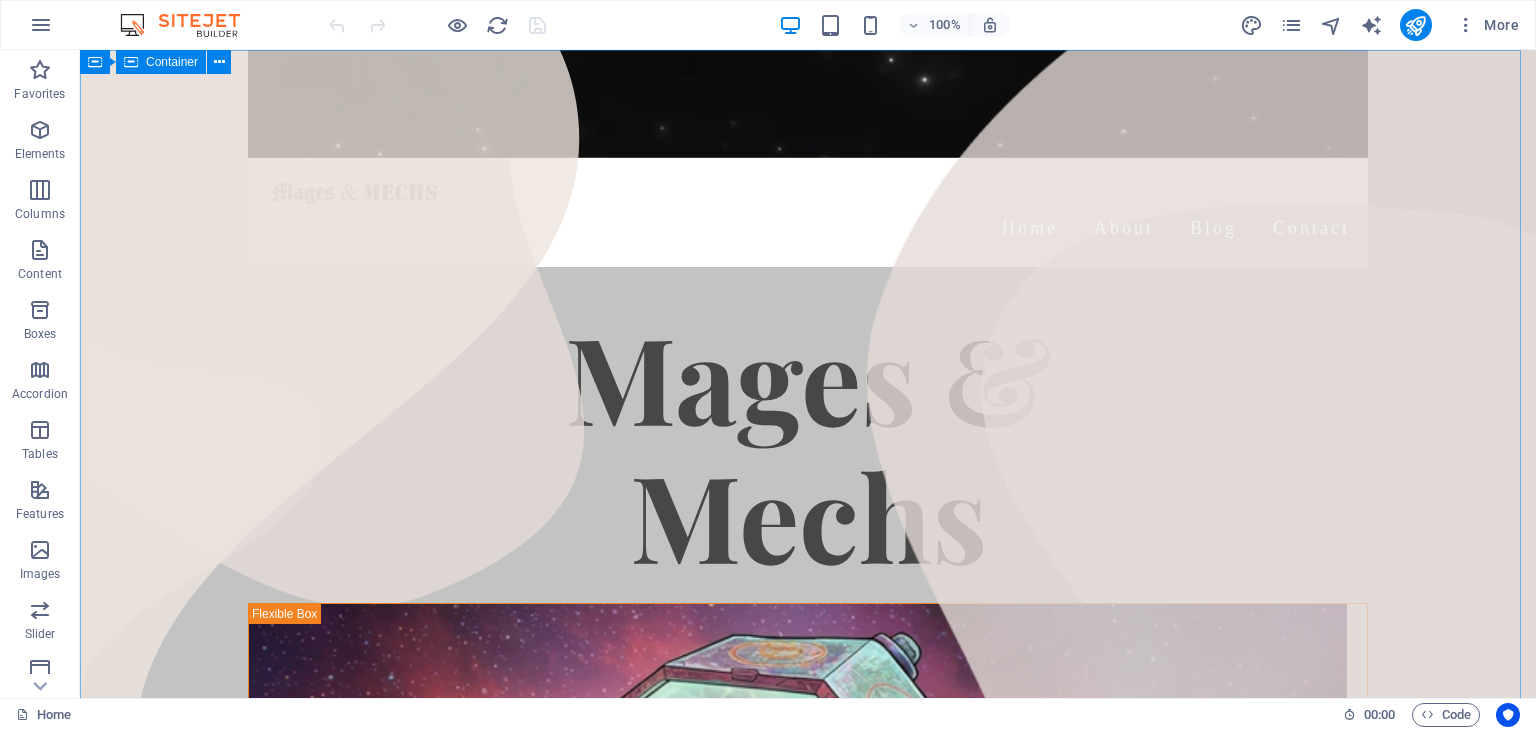 click on "100% More" at bounding box center (926, 25) 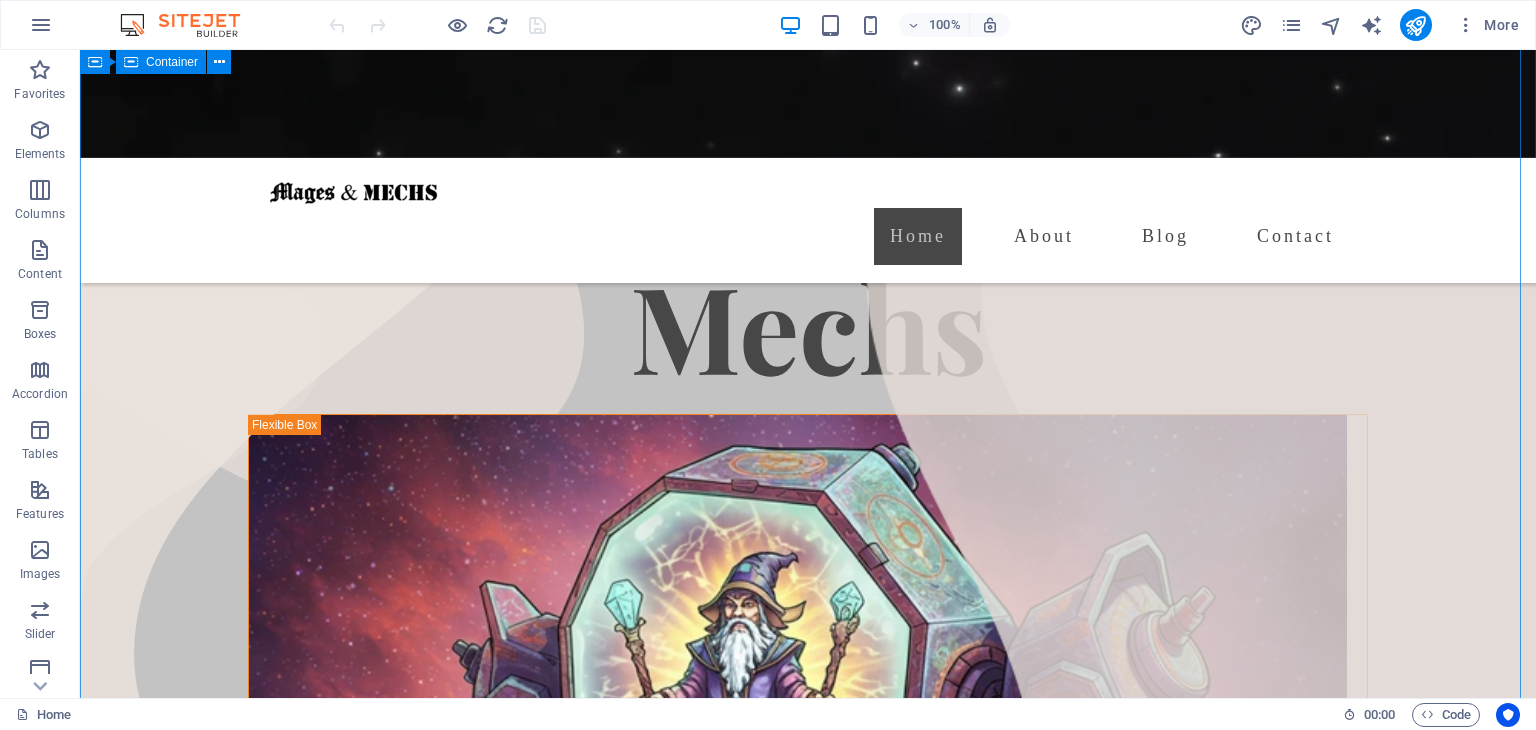 scroll, scrollTop: 0, scrollLeft: 0, axis: both 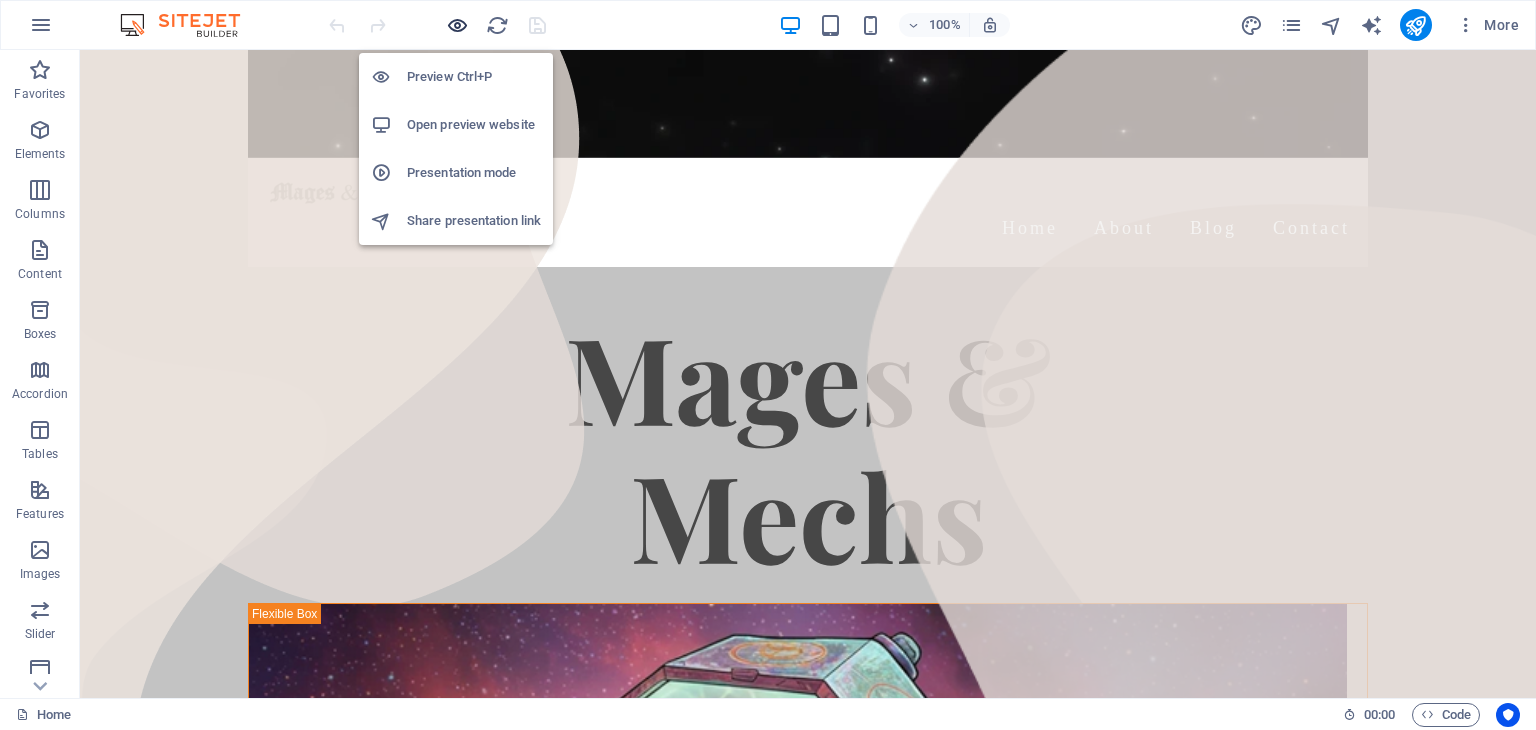 click at bounding box center [457, 25] 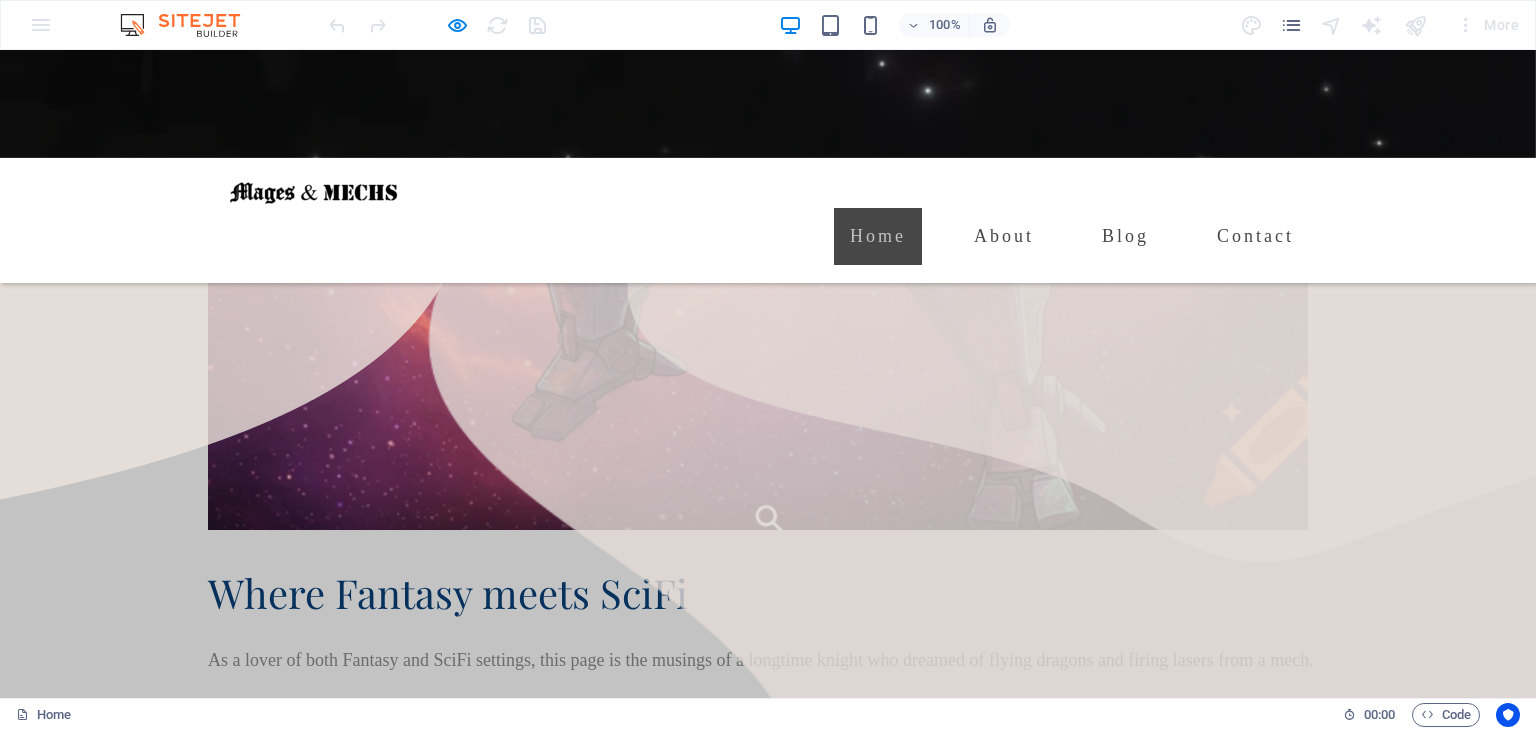 scroll, scrollTop: 1103, scrollLeft: 0, axis: vertical 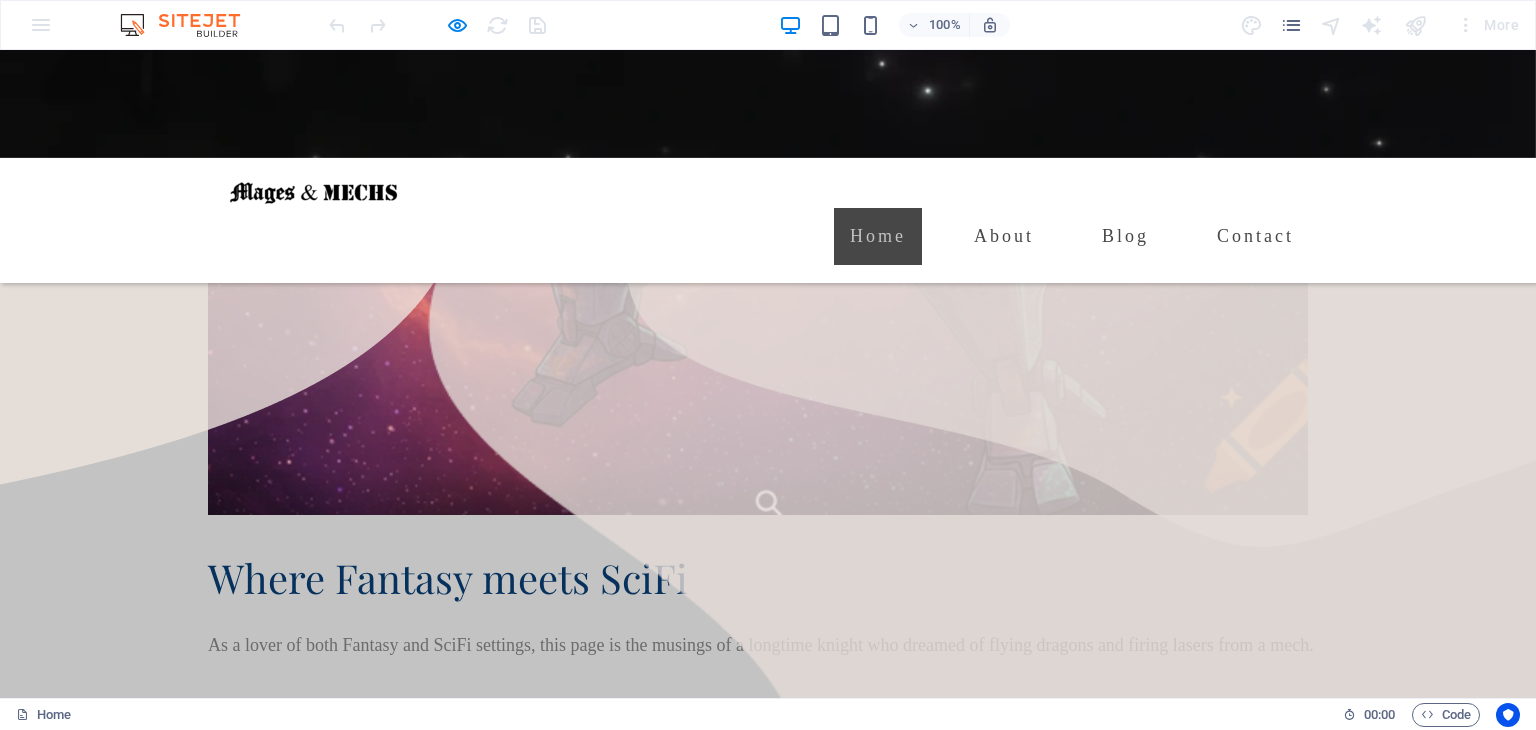 click on "Fantasy" at bounding box center (253, 1175) 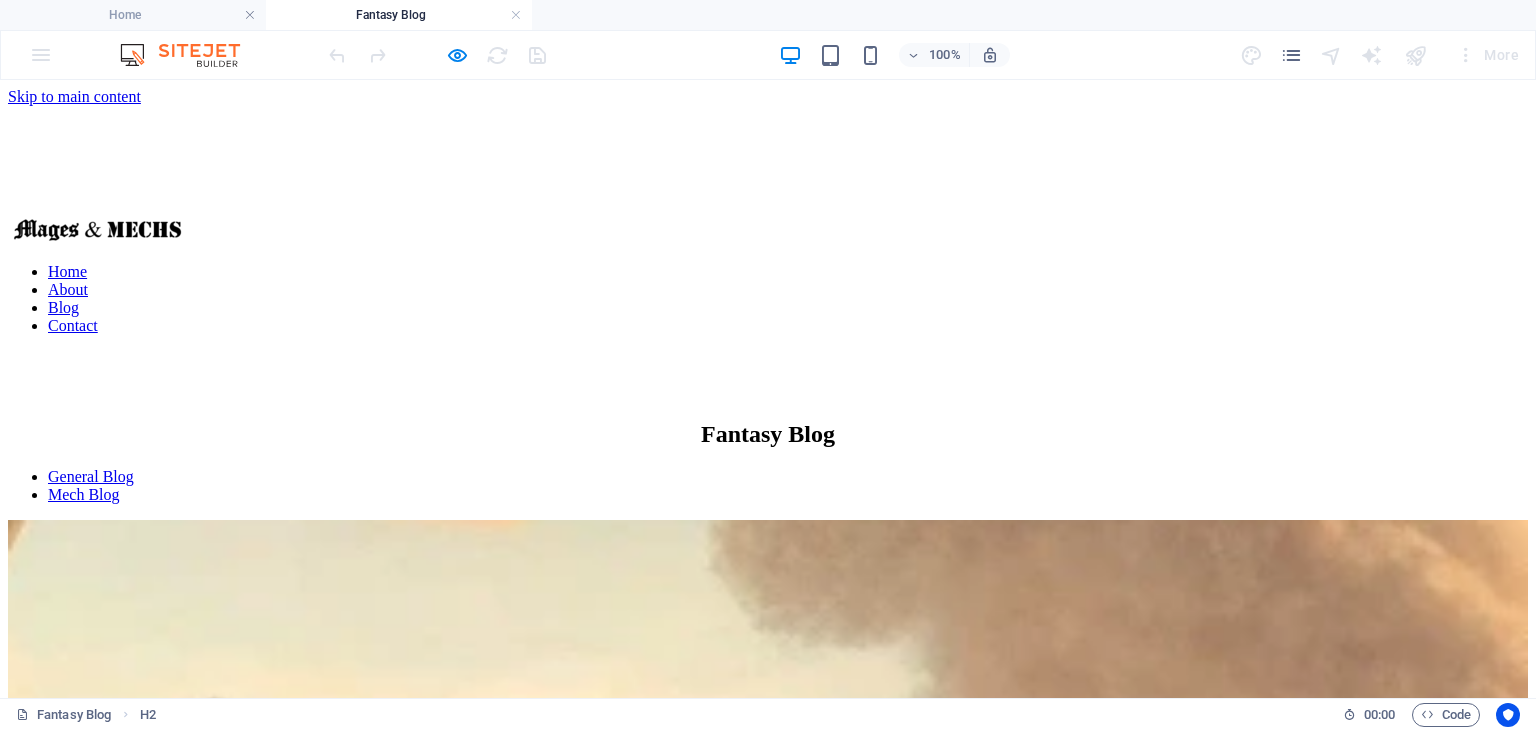 scroll, scrollTop: 0, scrollLeft: 0, axis: both 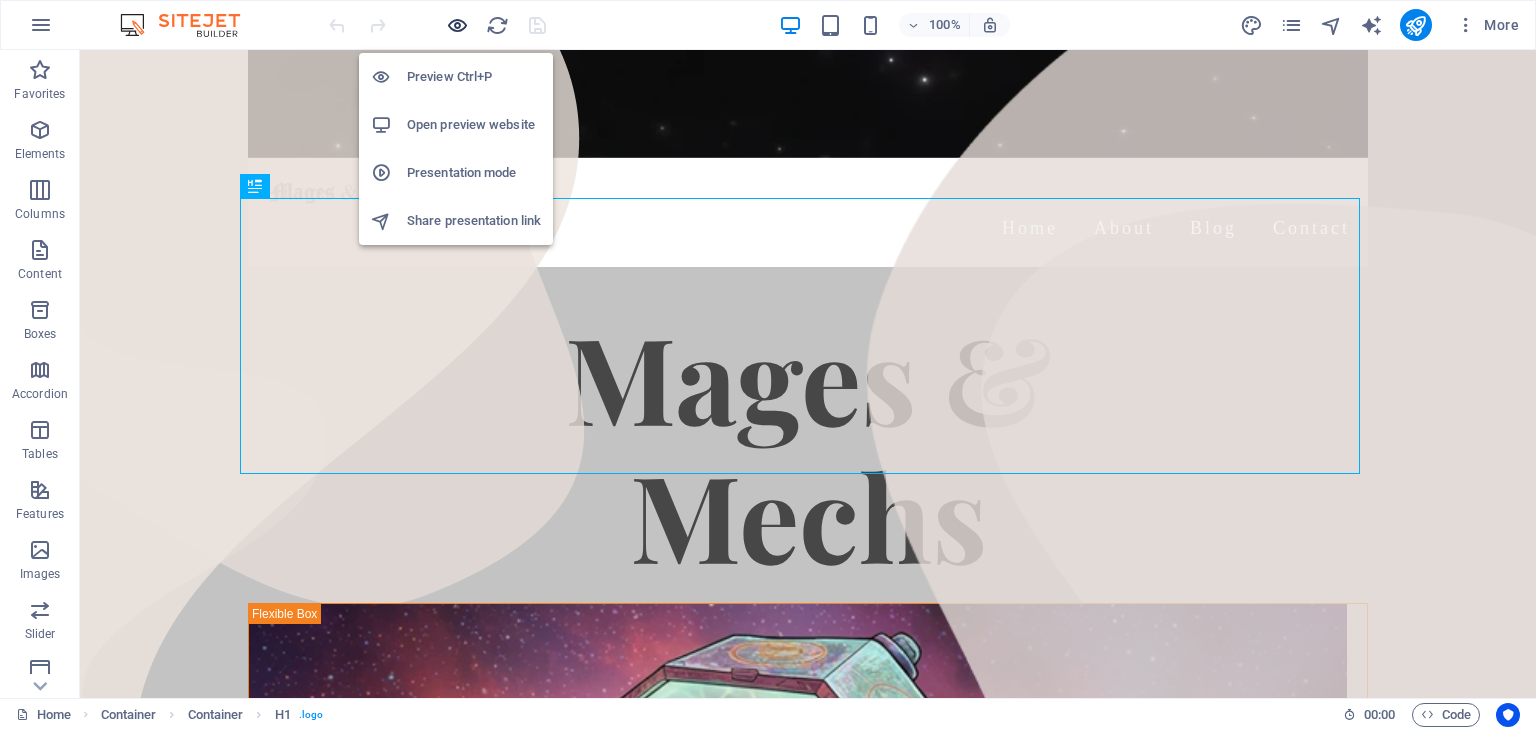 click at bounding box center [457, 25] 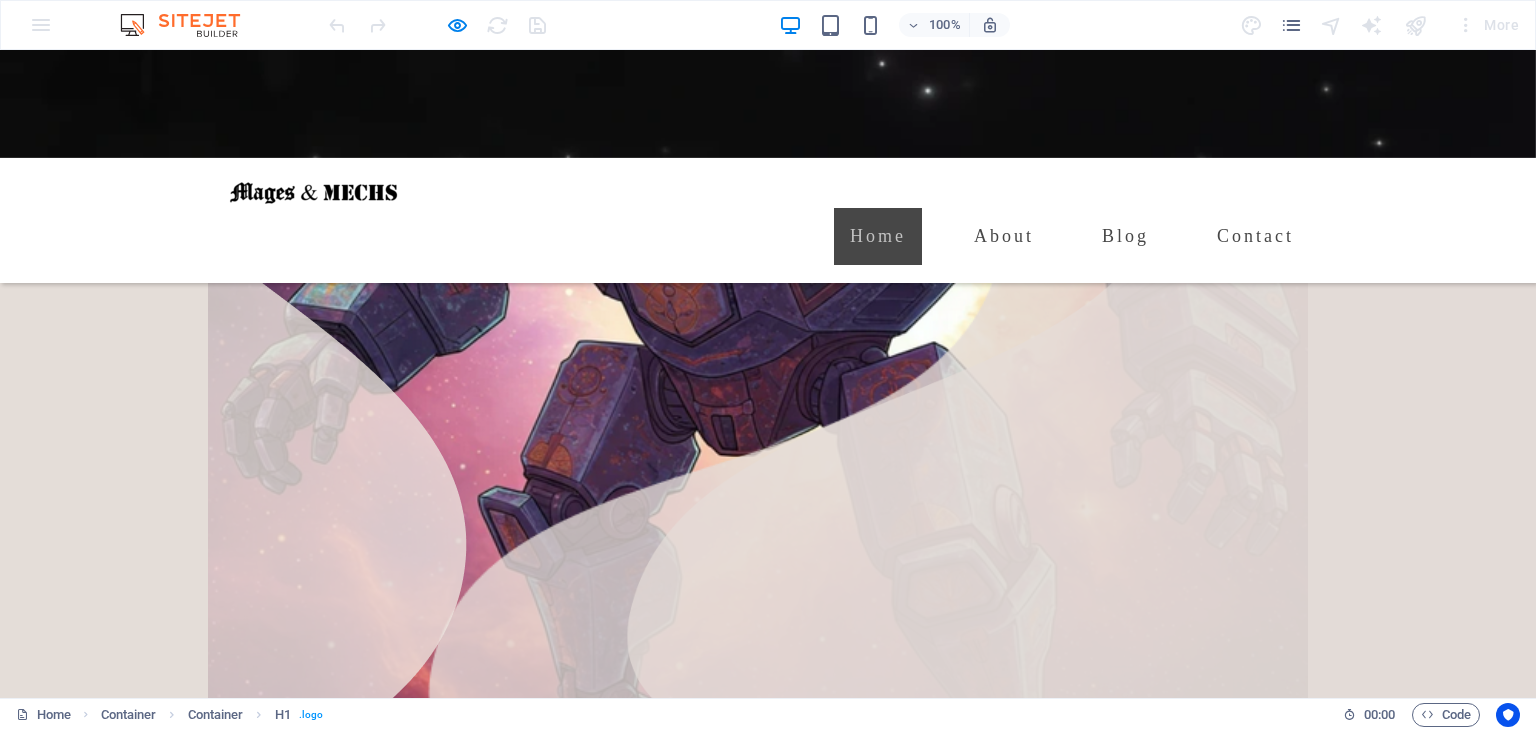 scroll, scrollTop: 903, scrollLeft: 0, axis: vertical 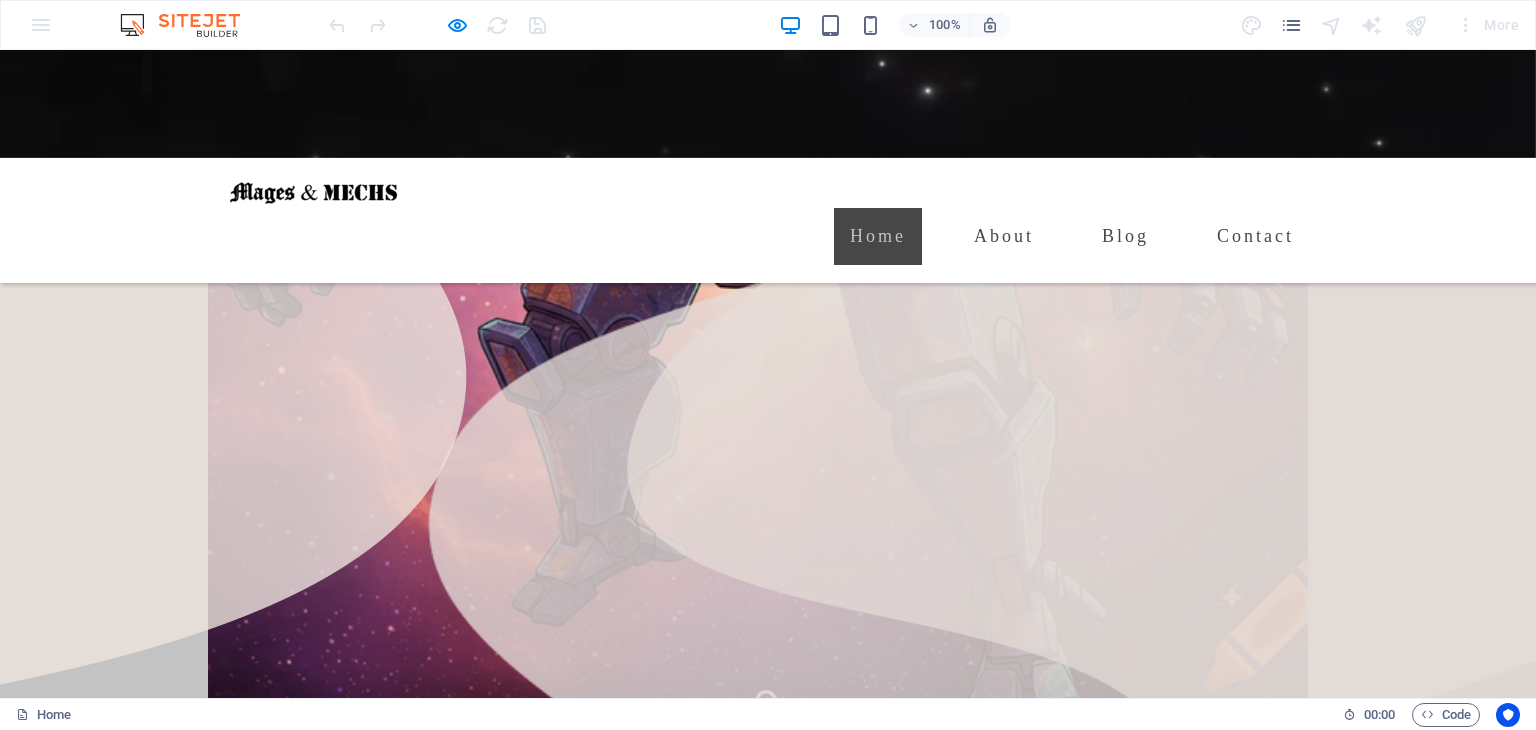 click at bounding box center [388, 1161] 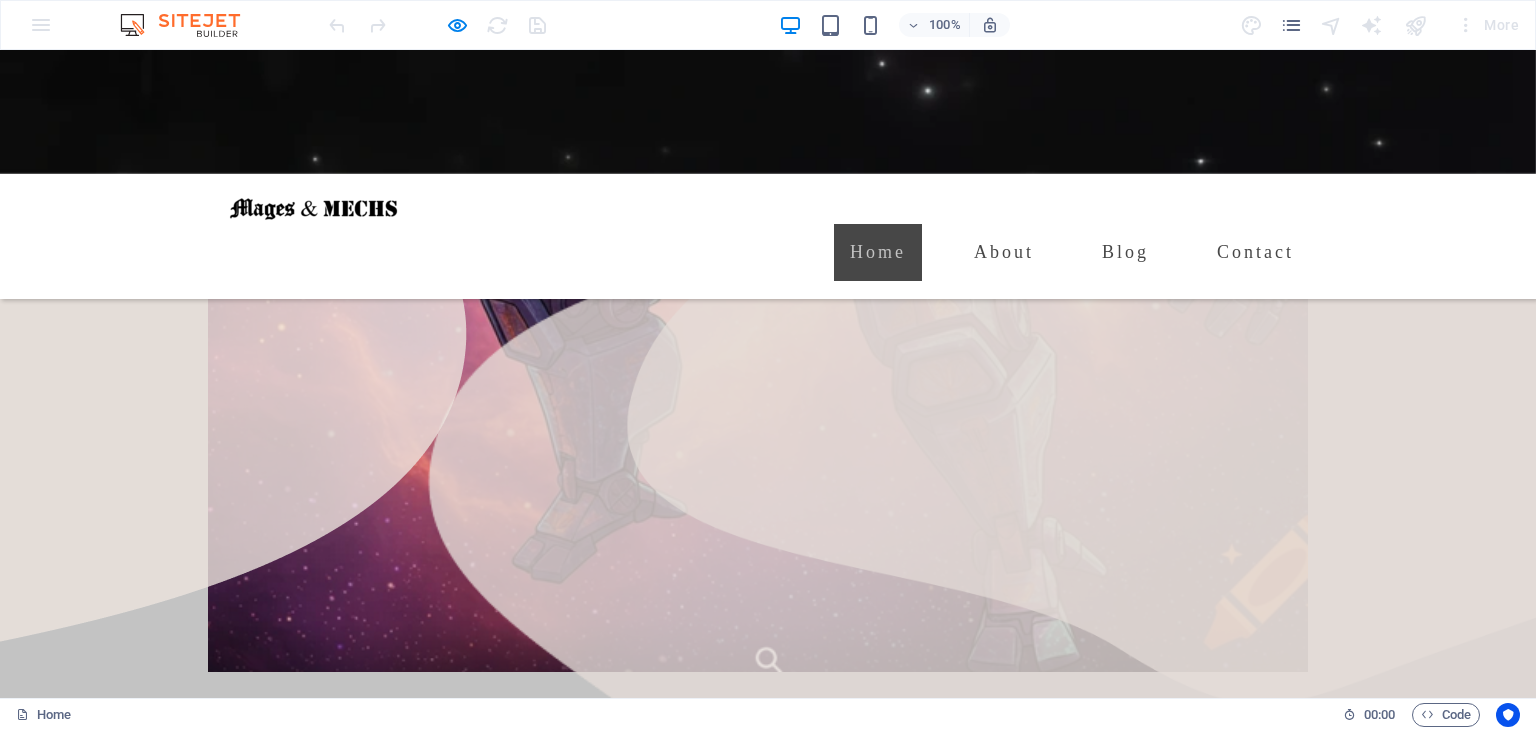 scroll, scrollTop: 1103, scrollLeft: 0, axis: vertical 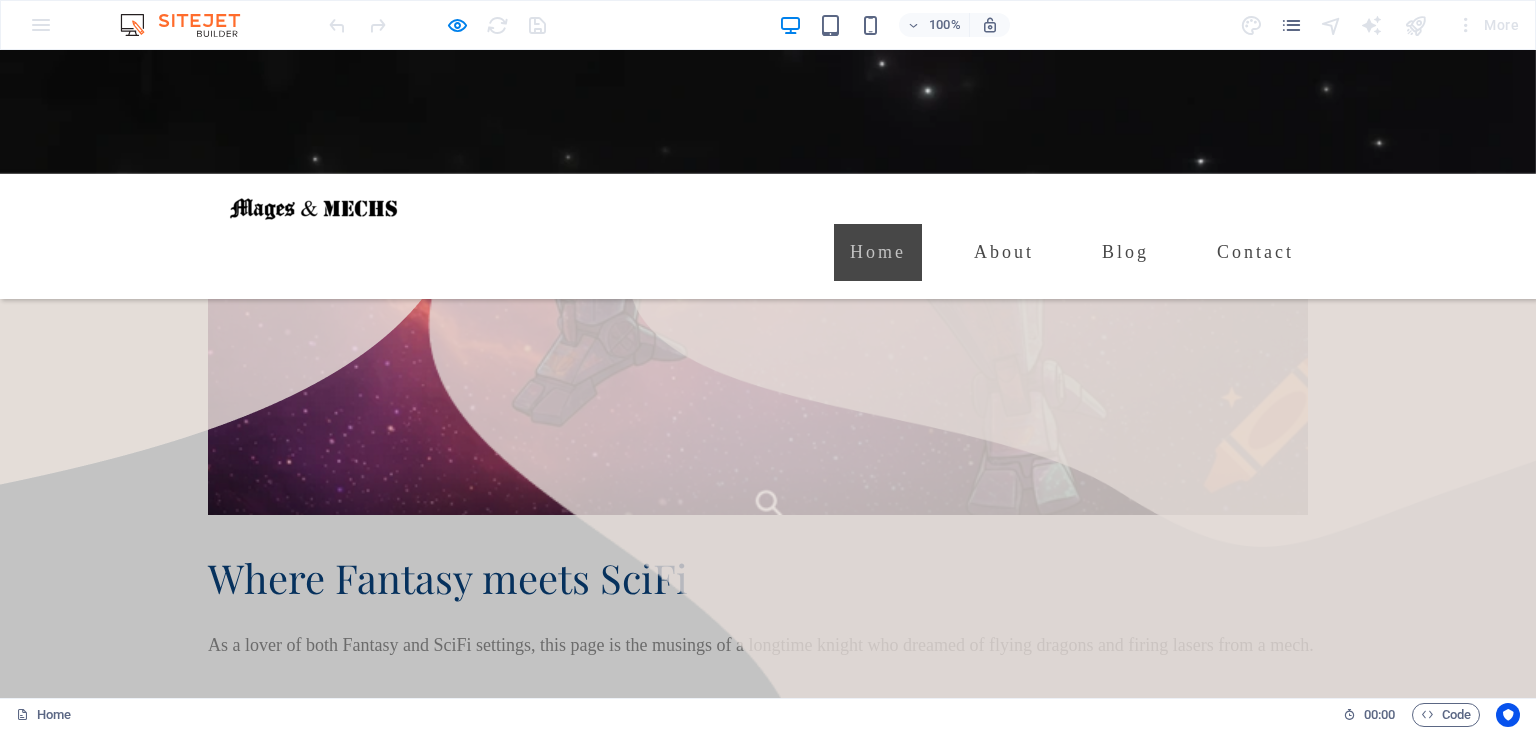 click on "Learn more  " at bounding box center (271, 1243) 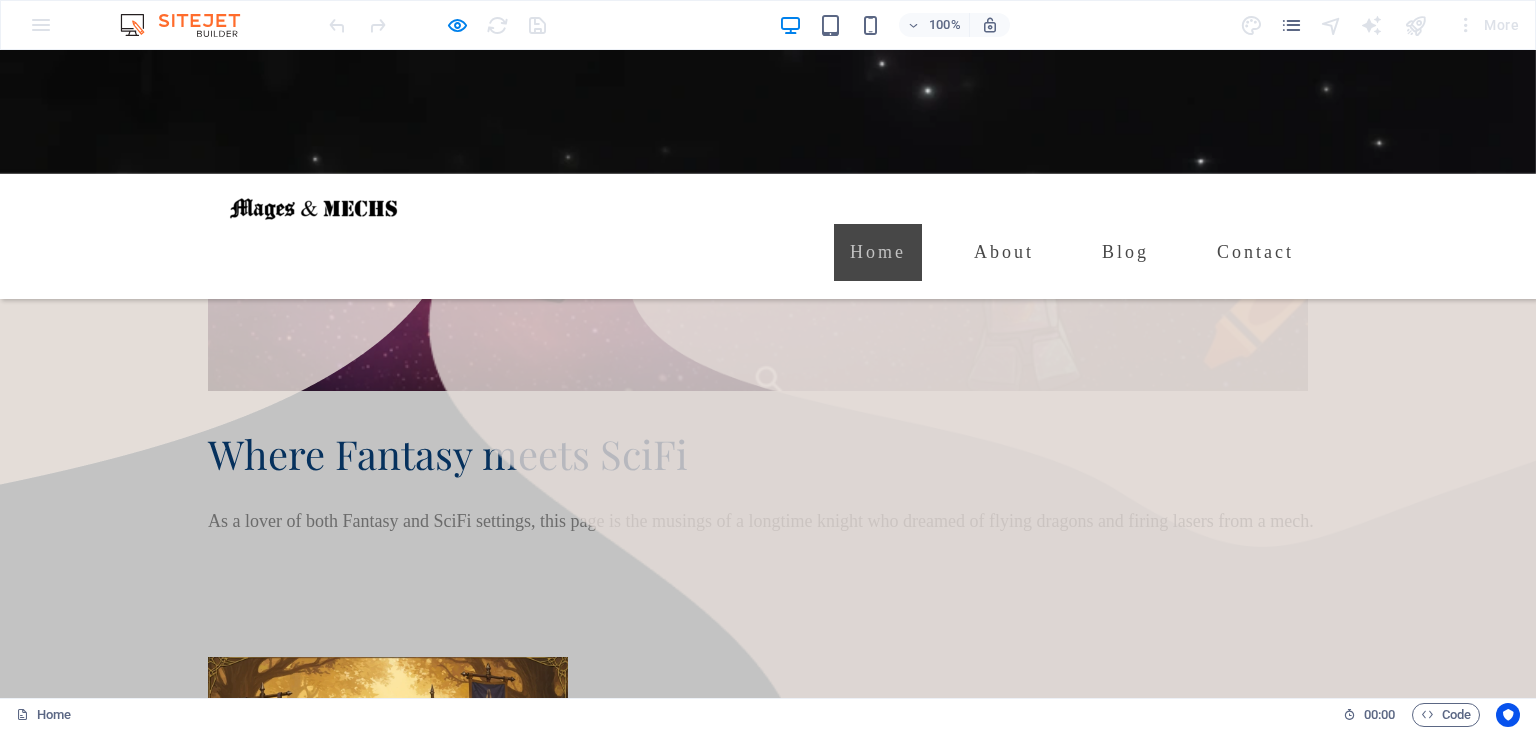 scroll, scrollTop: 0, scrollLeft: 0, axis: both 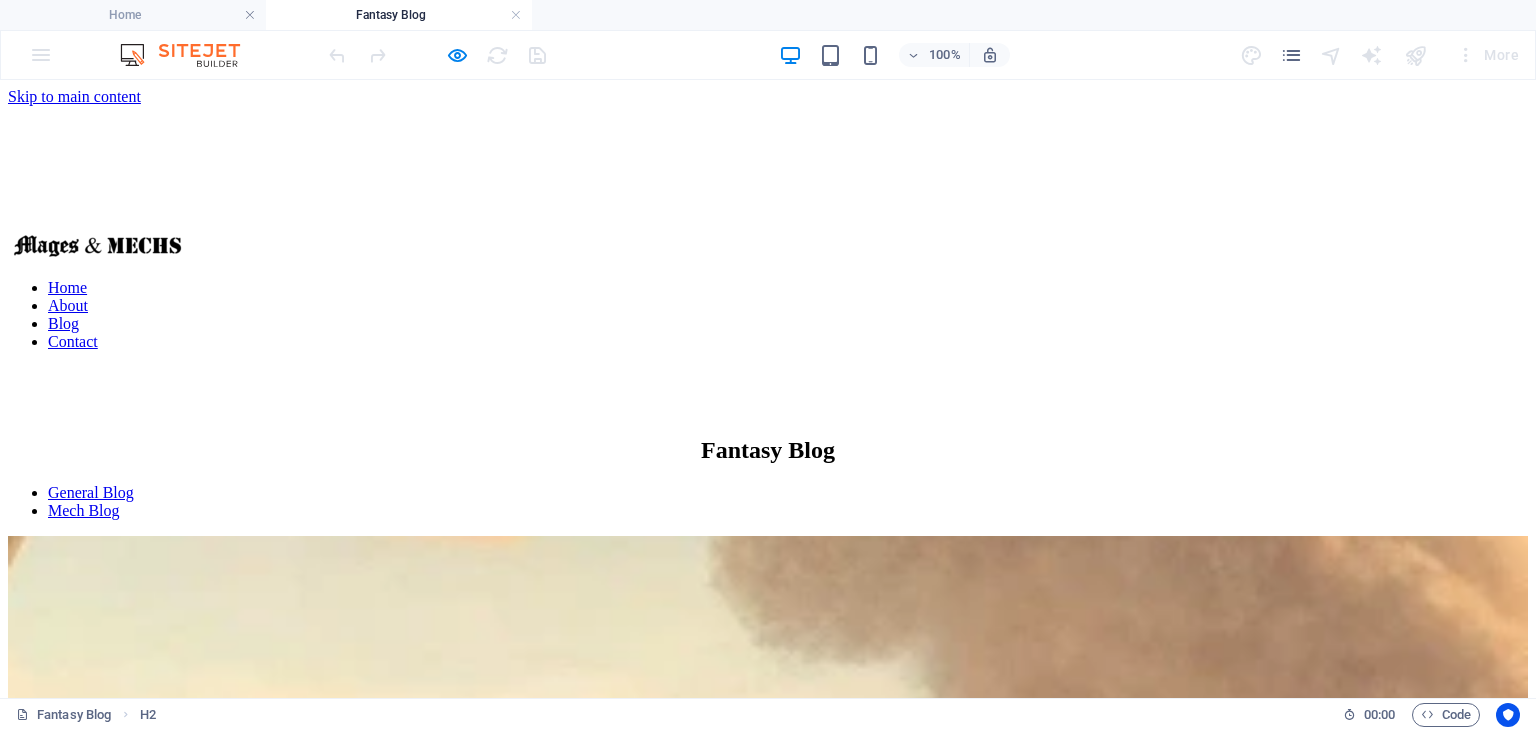 click on "Home About Blog Contact" at bounding box center [768, 315] 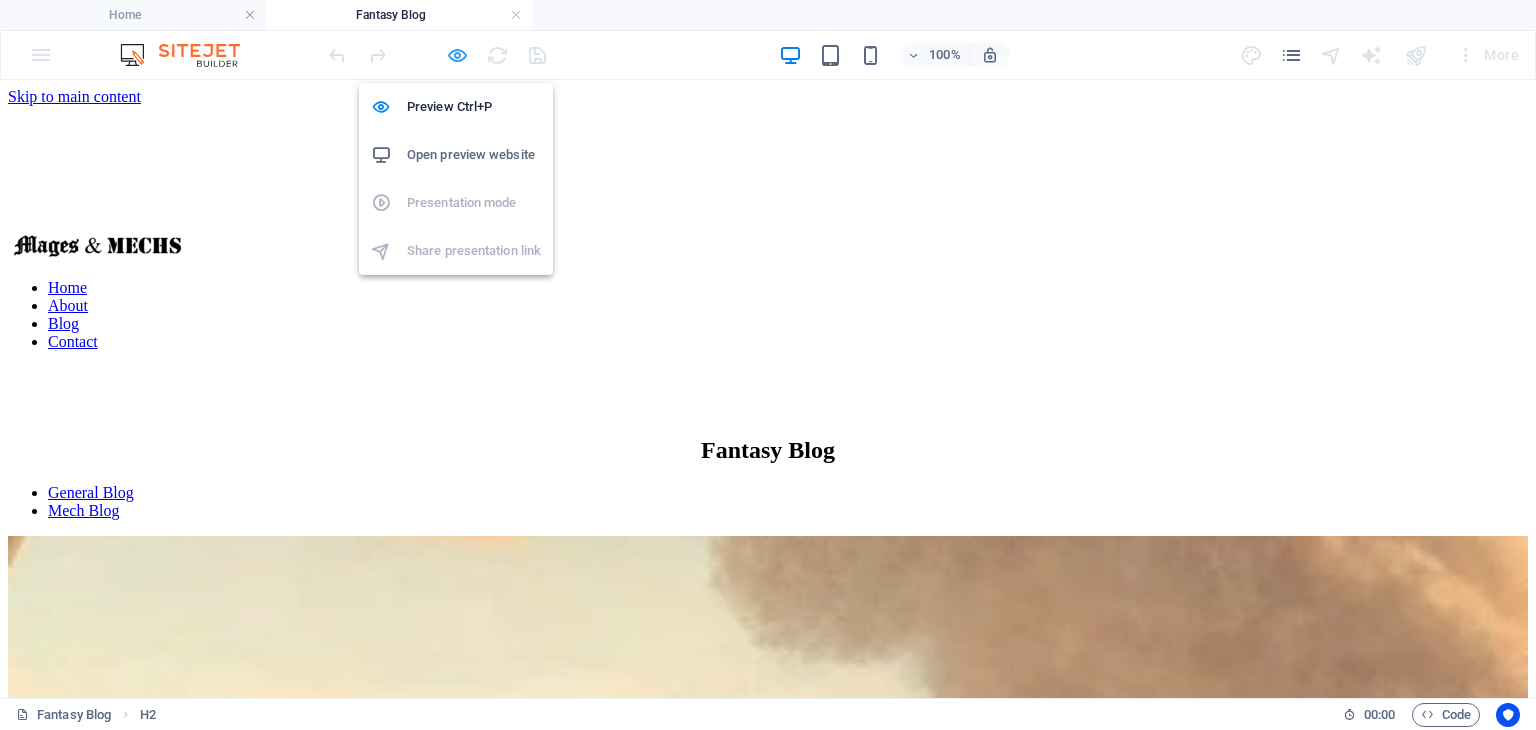click at bounding box center [457, 55] 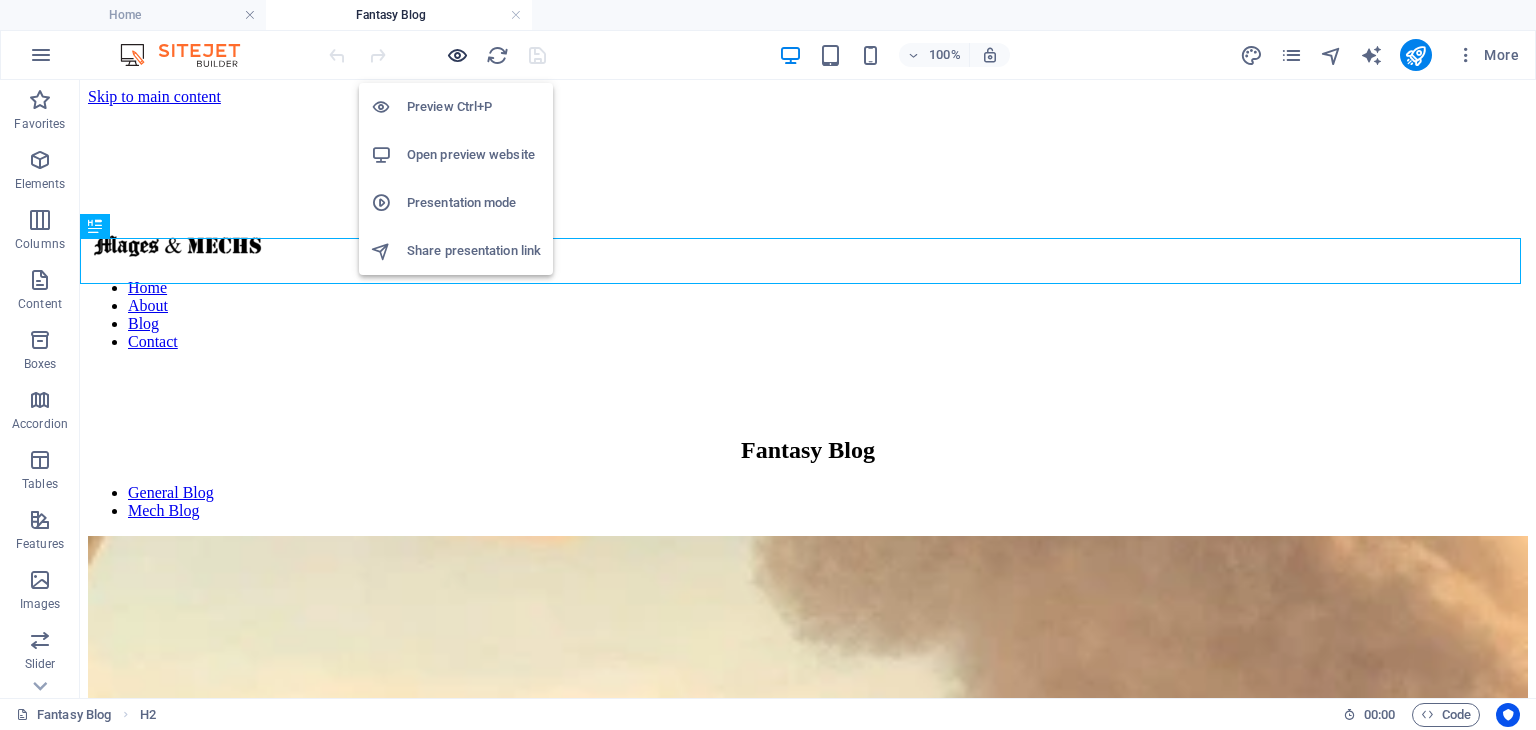 click at bounding box center [457, 55] 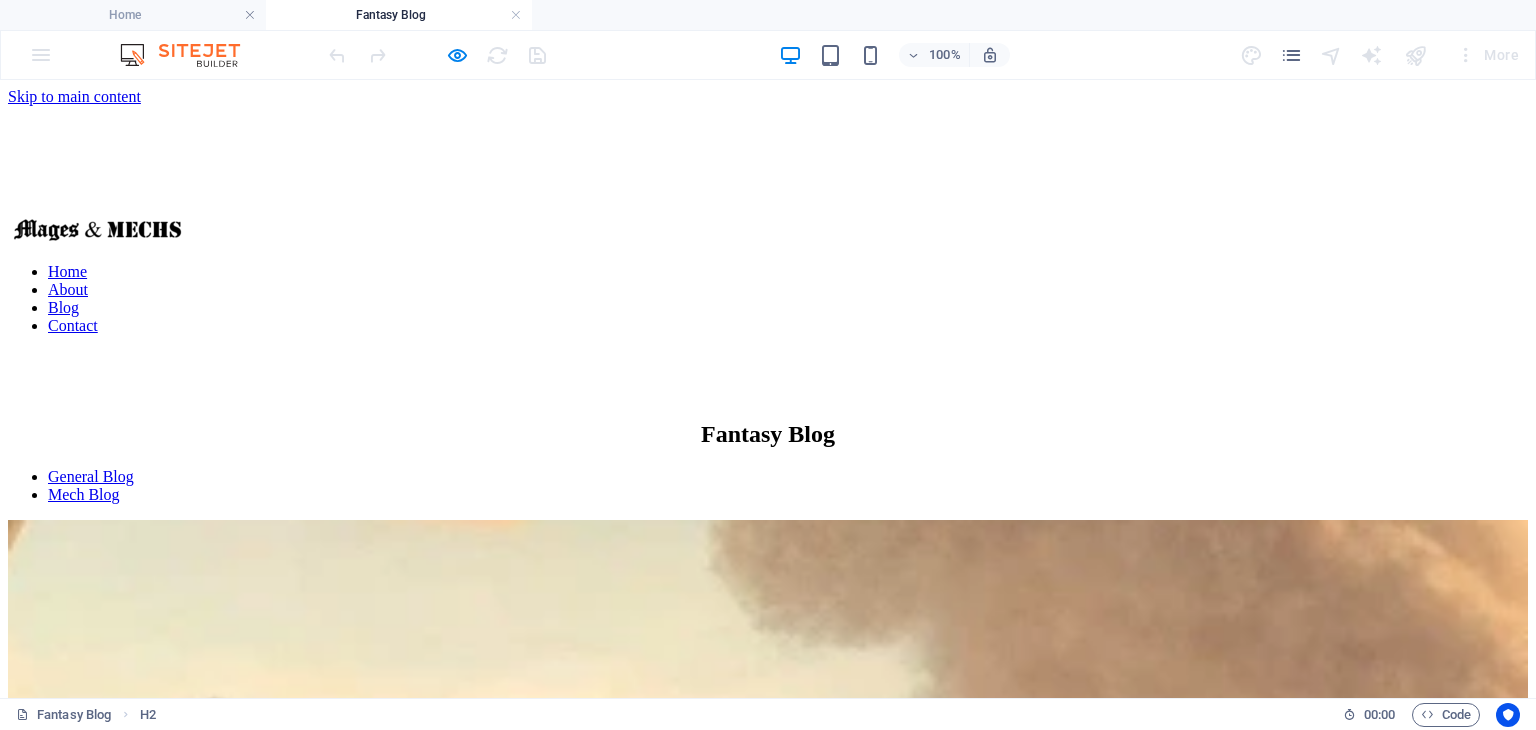 click on "Home" at bounding box center [67, 271] 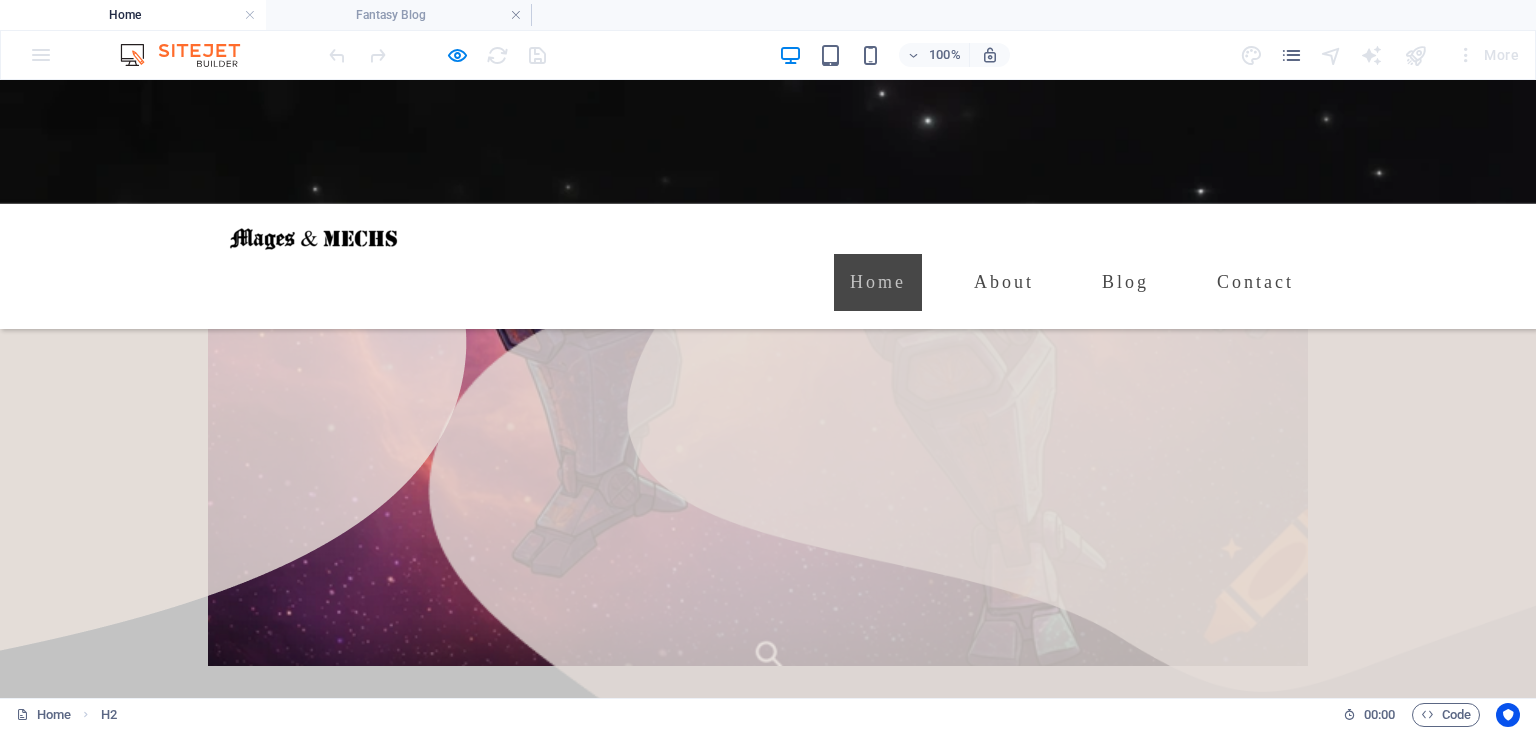 scroll, scrollTop: 1003, scrollLeft: 0, axis: vertical 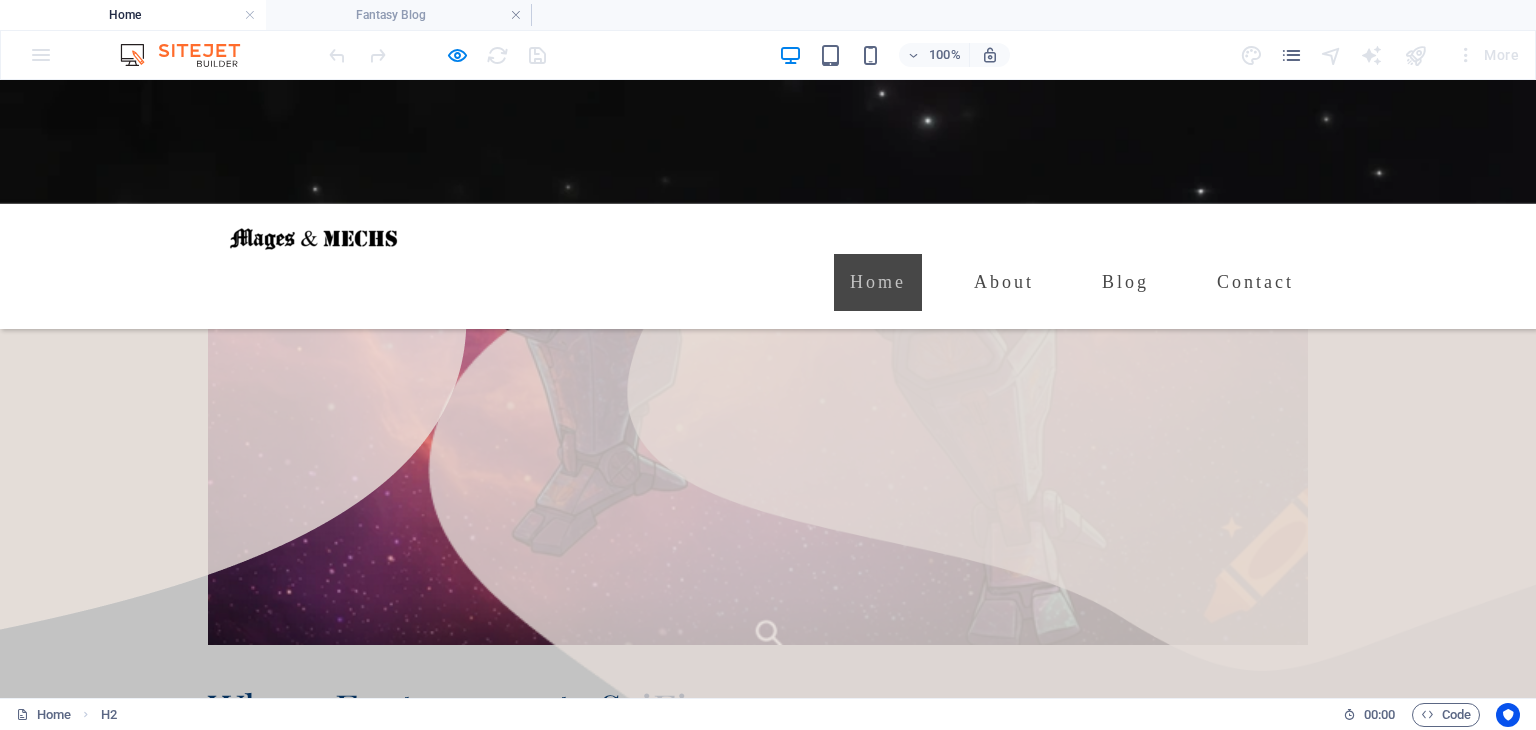 click on "Learn more  " at bounding box center (271, 1373) 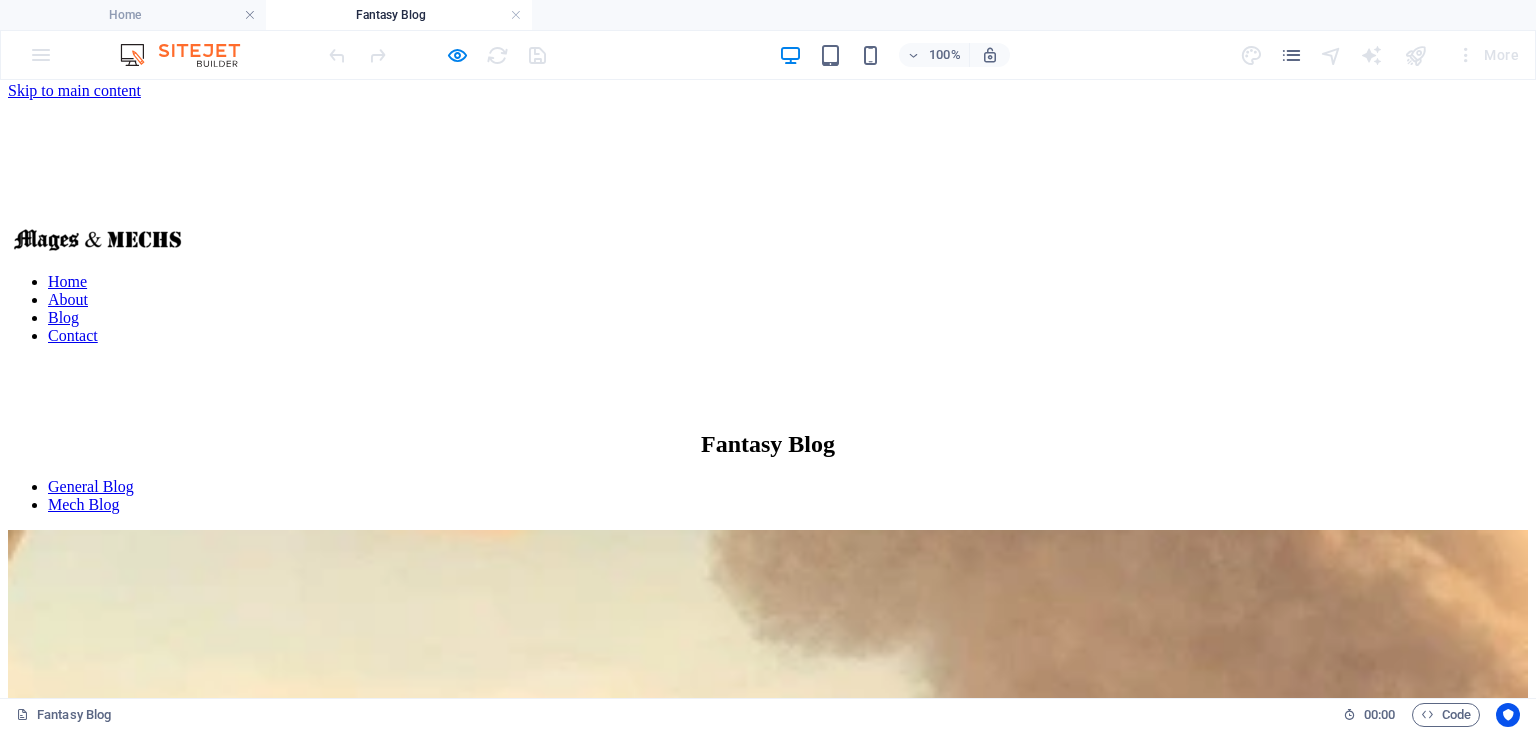 scroll, scrollTop: 0, scrollLeft: 0, axis: both 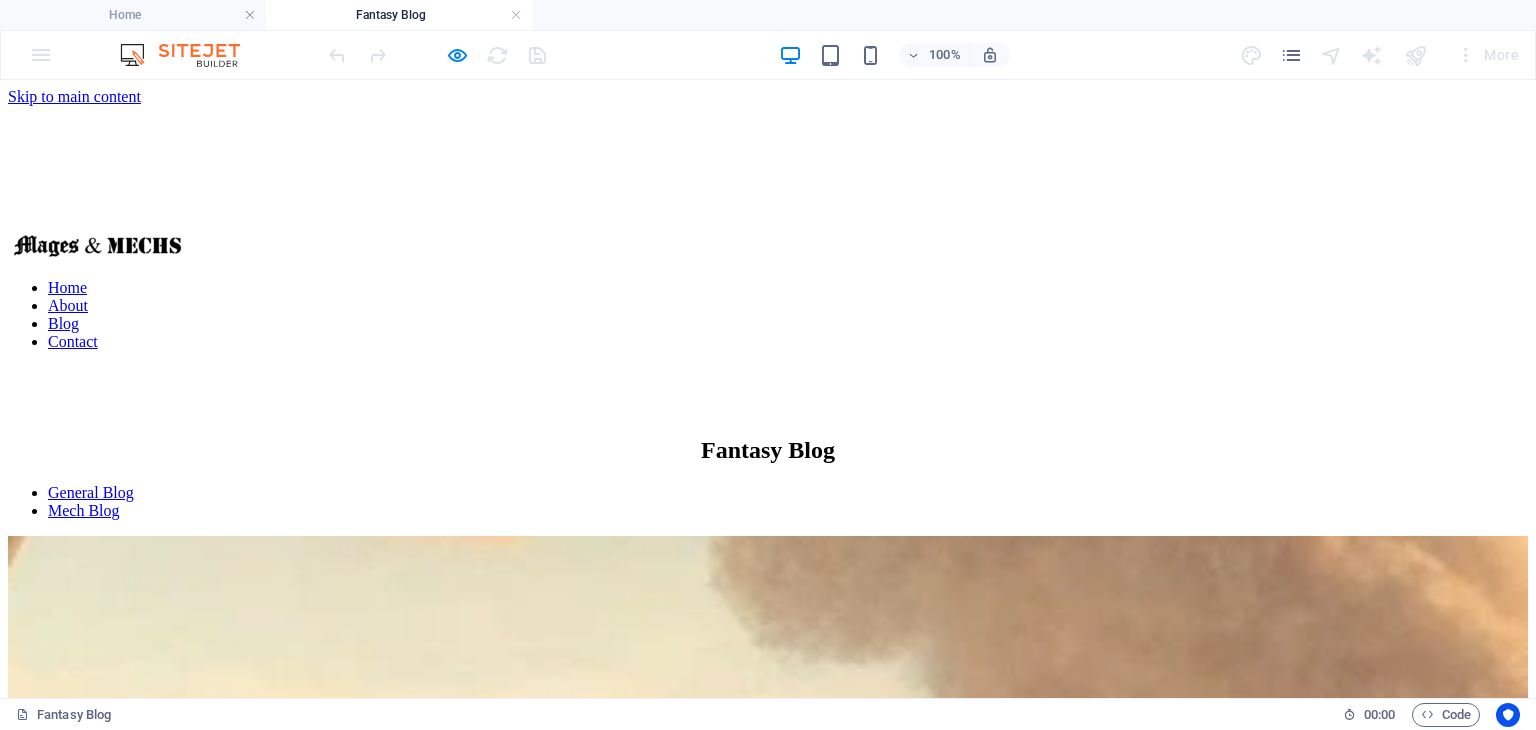 click on "General Blog" at bounding box center (91, 492) 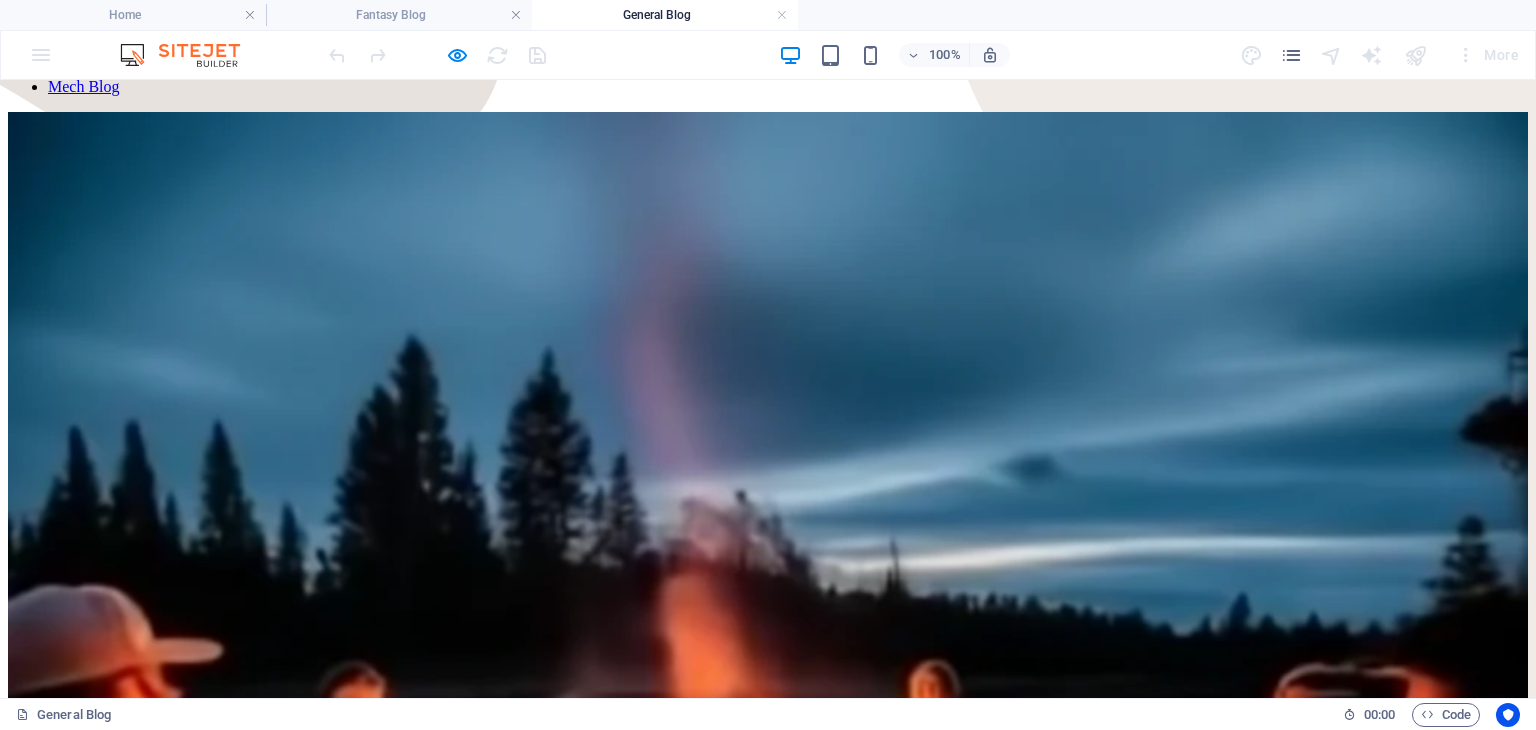 scroll, scrollTop: 24, scrollLeft: 0, axis: vertical 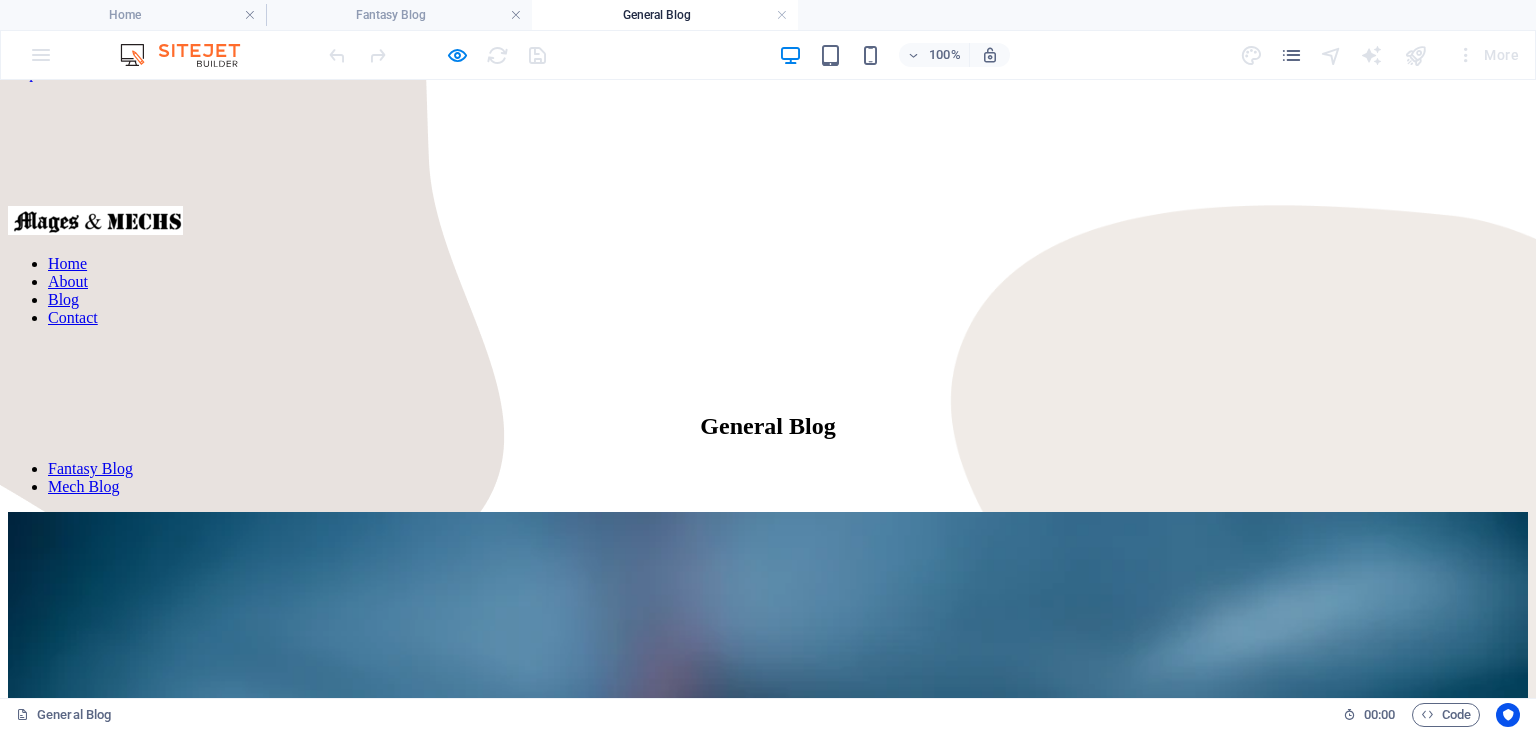click on "Fantasy Blog Mech Blog" at bounding box center [768, 478] 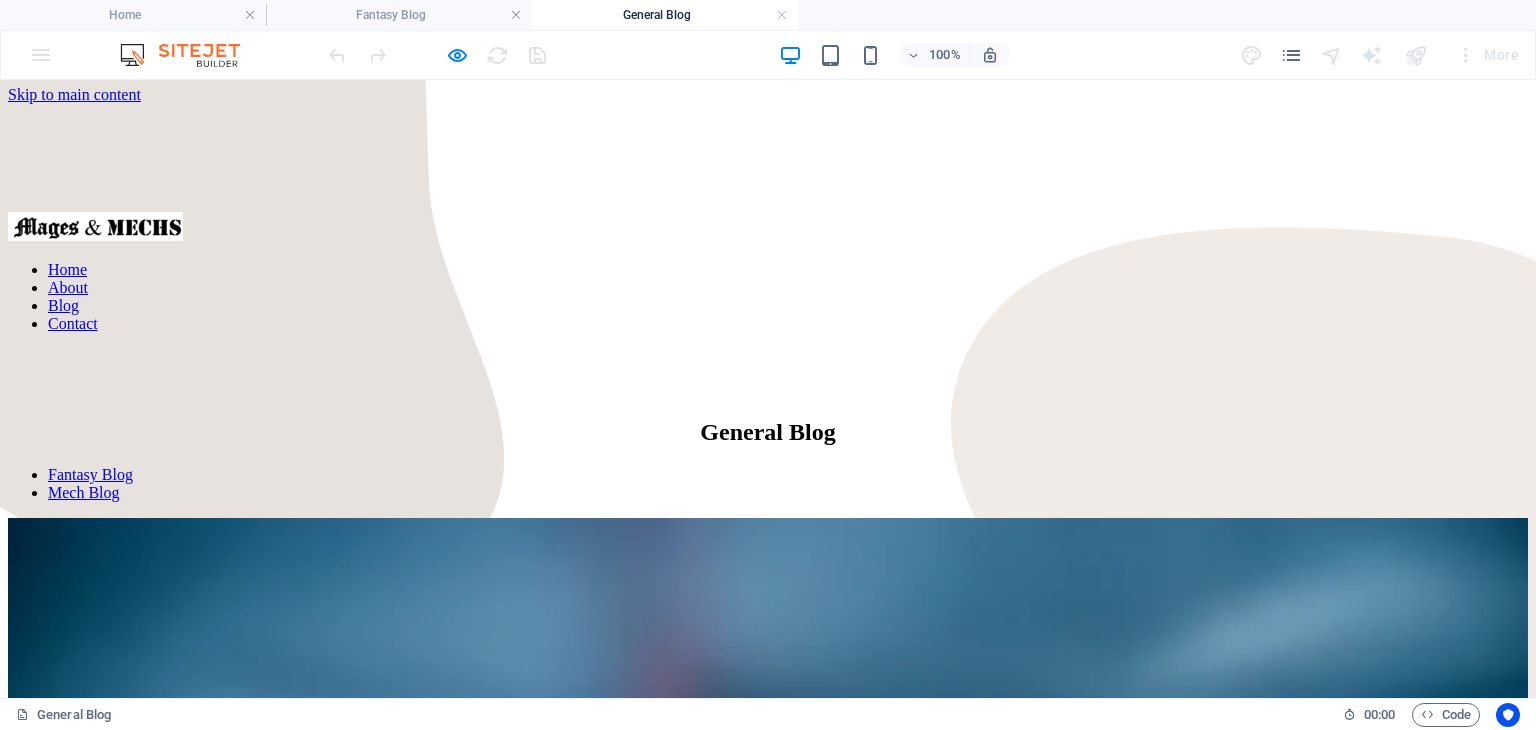 scroll, scrollTop: 0, scrollLeft: 0, axis: both 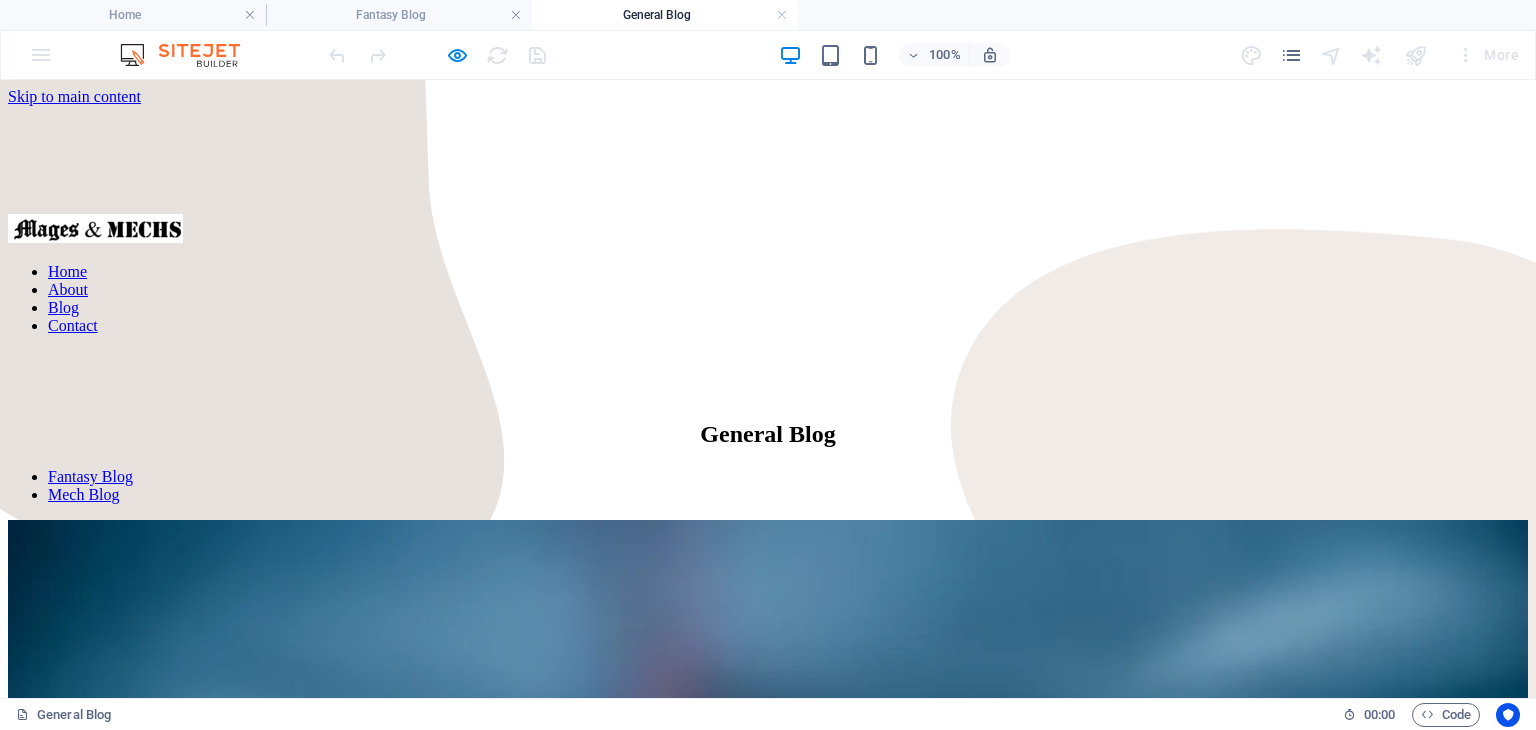 click on "Fantasy Blog Mech Blog" at bounding box center [768, 486] 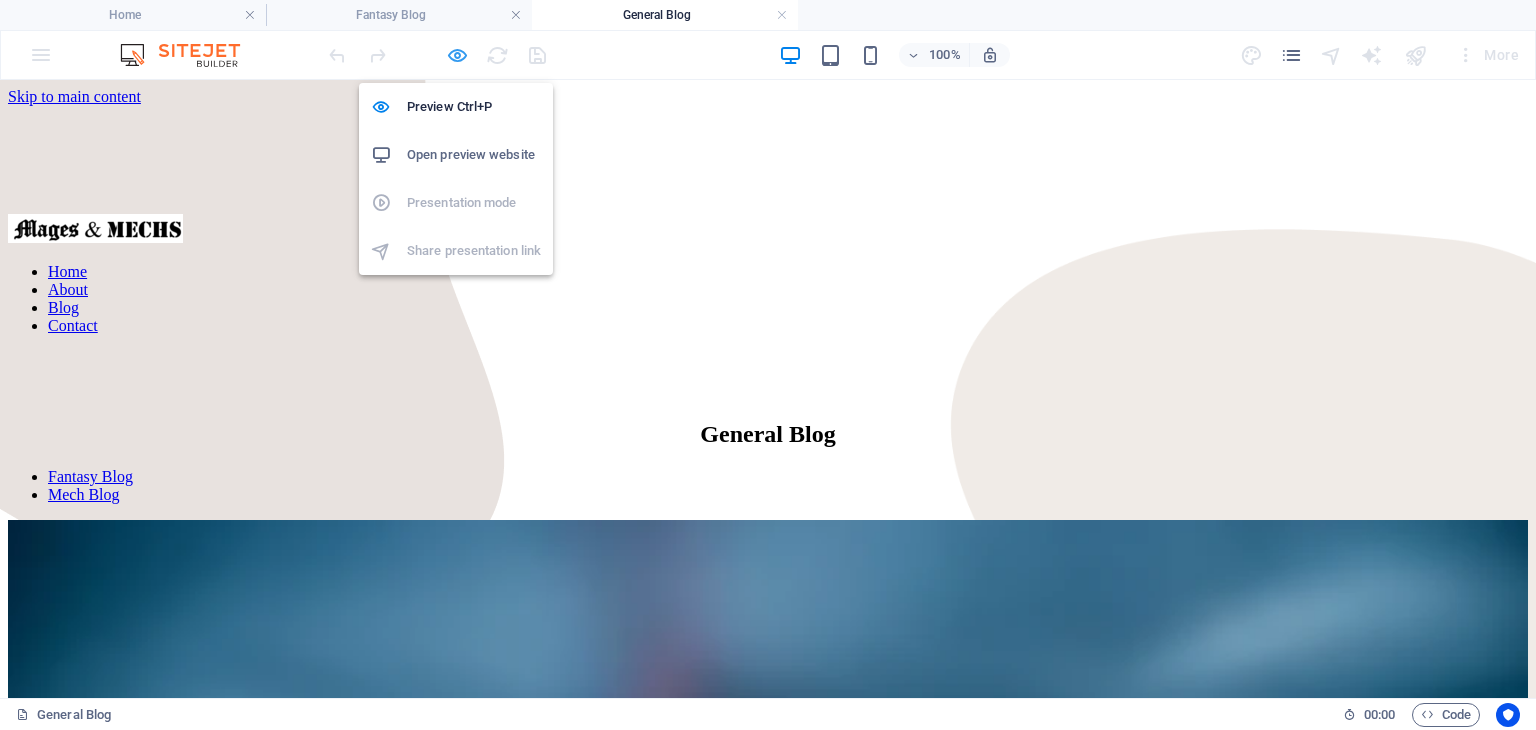 click at bounding box center [457, 55] 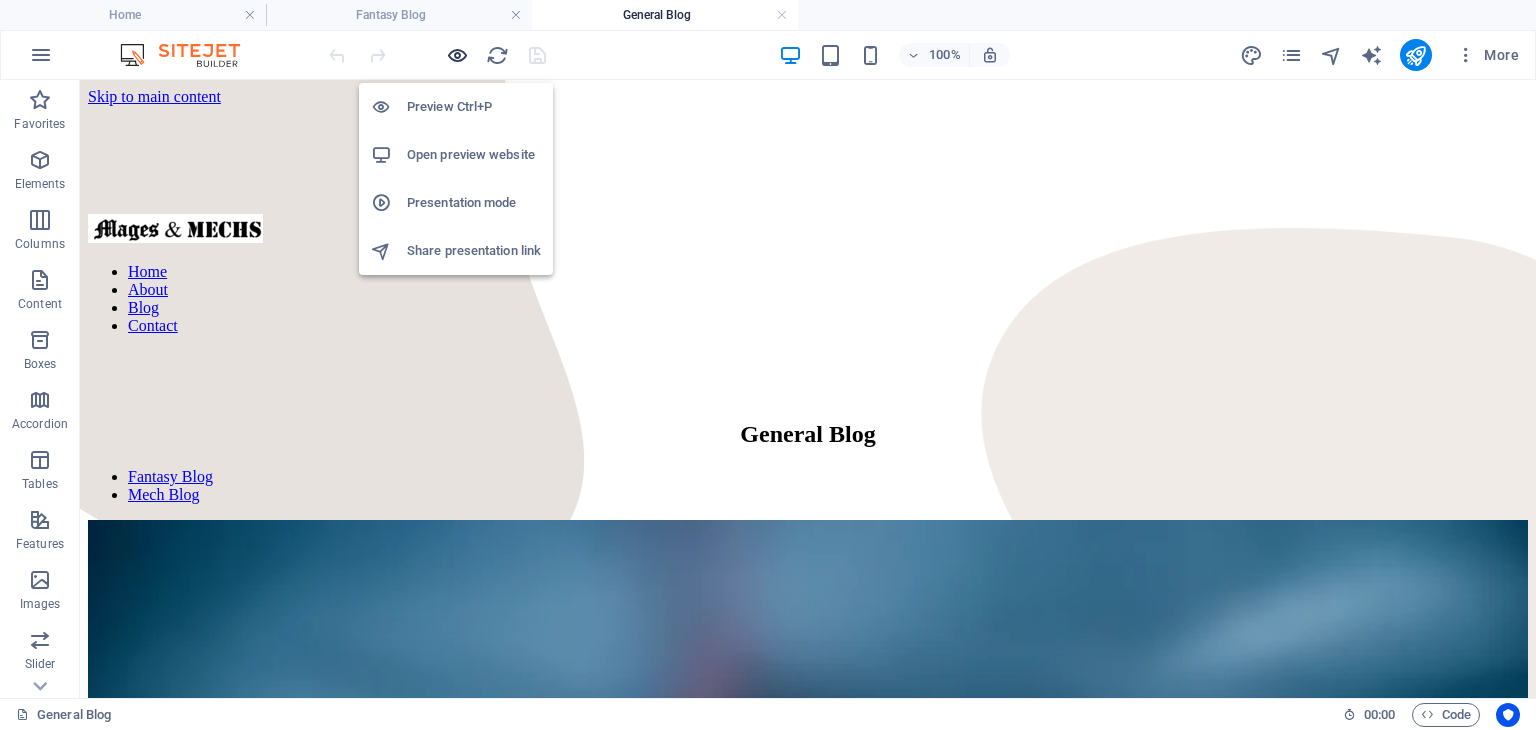click at bounding box center (457, 55) 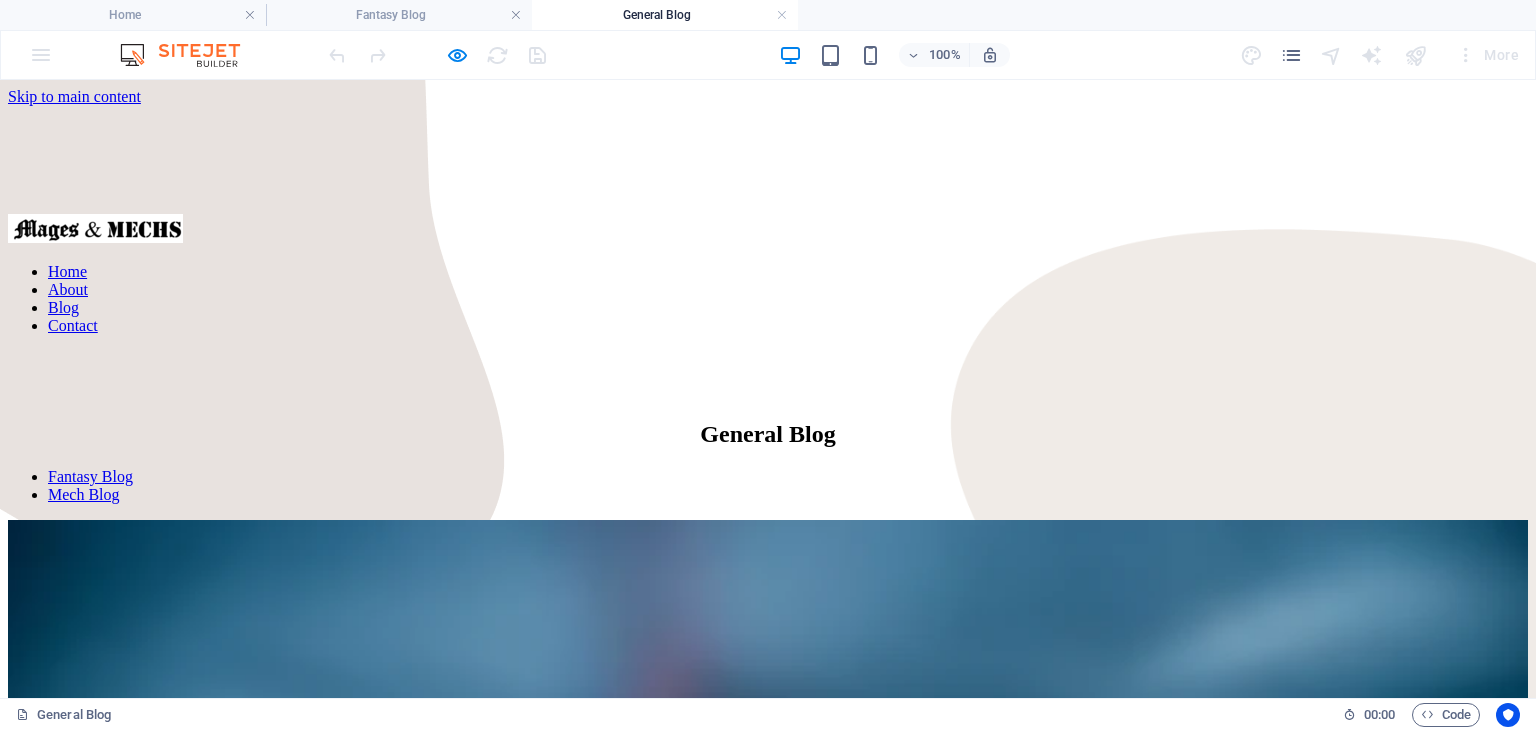 click on "Mech Blog" at bounding box center [84, 494] 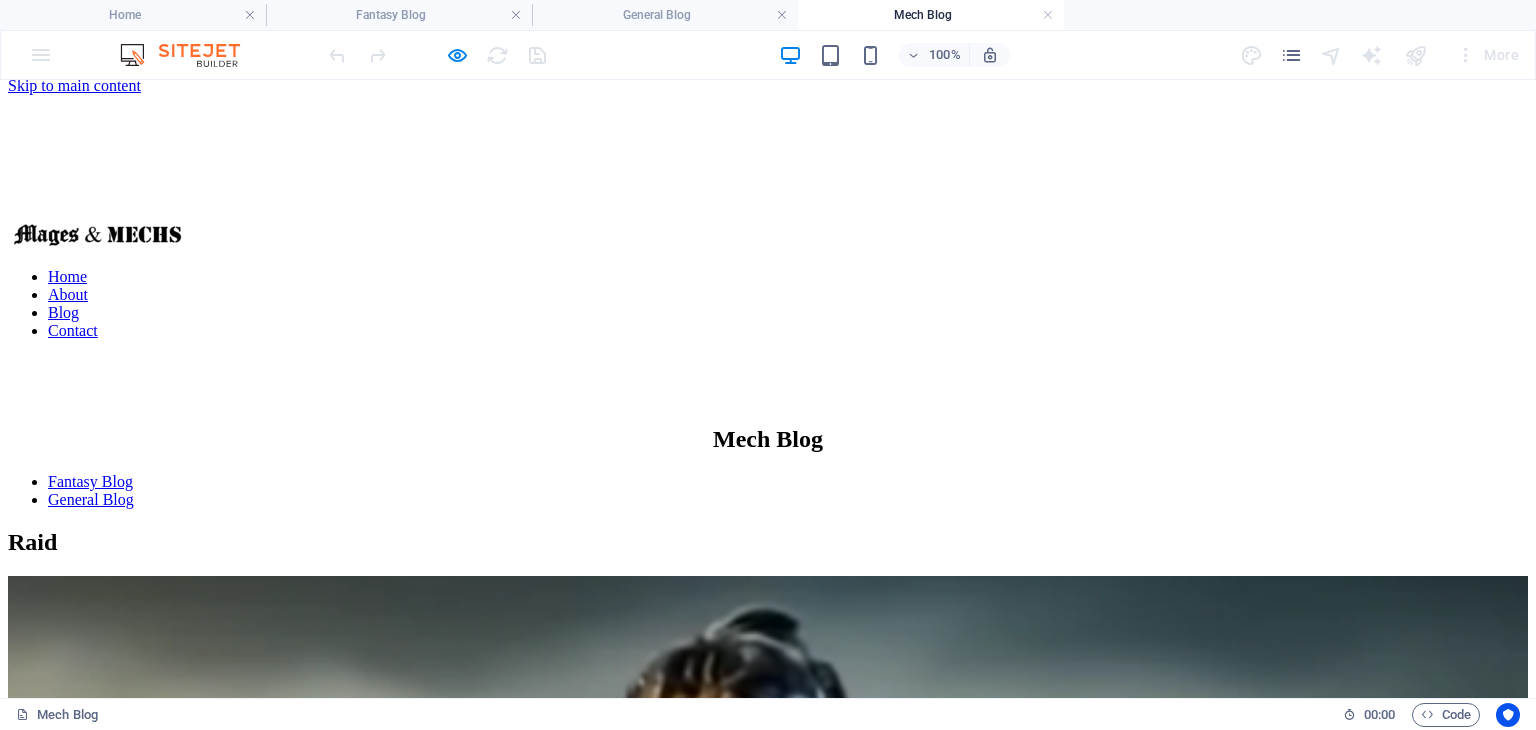 scroll, scrollTop: 0, scrollLeft: 0, axis: both 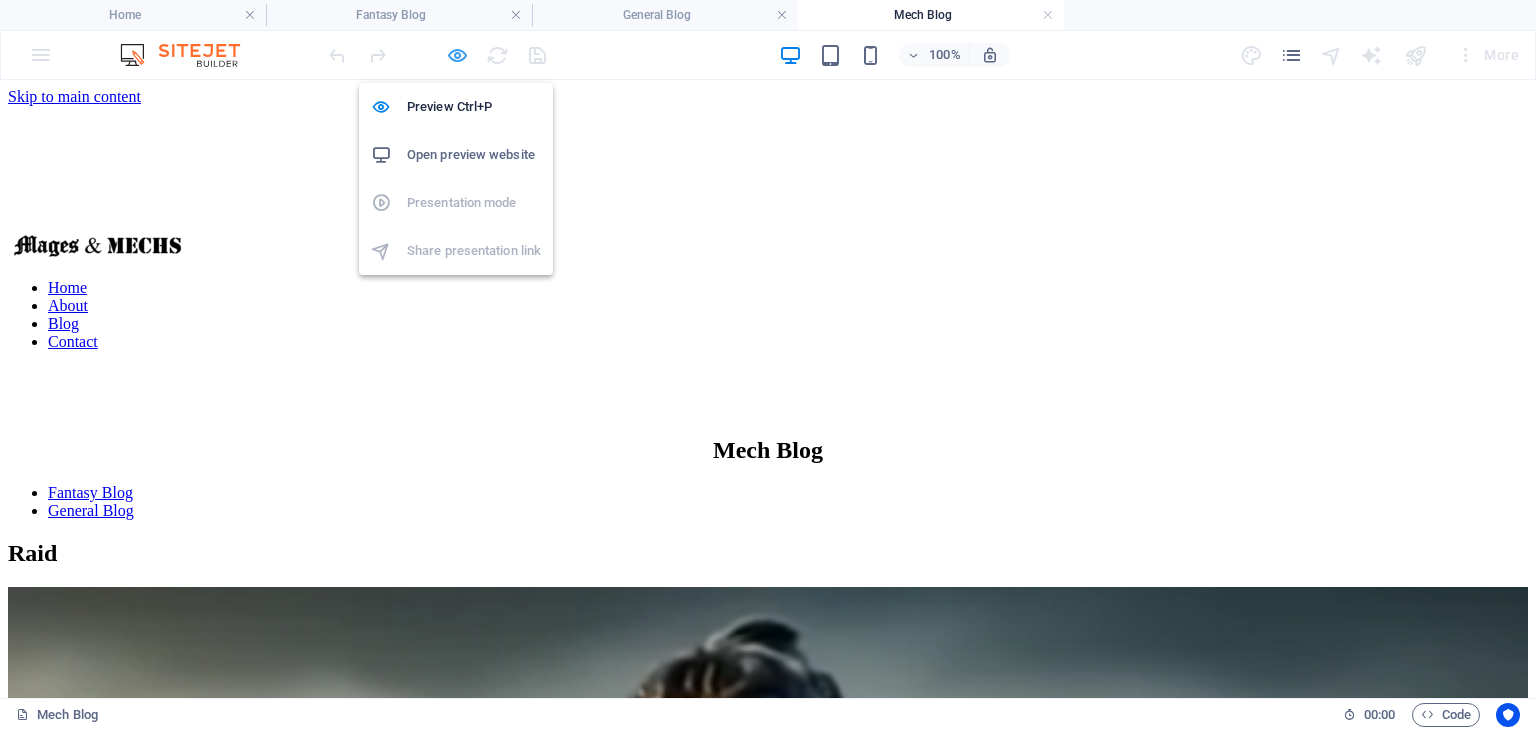 click at bounding box center [457, 55] 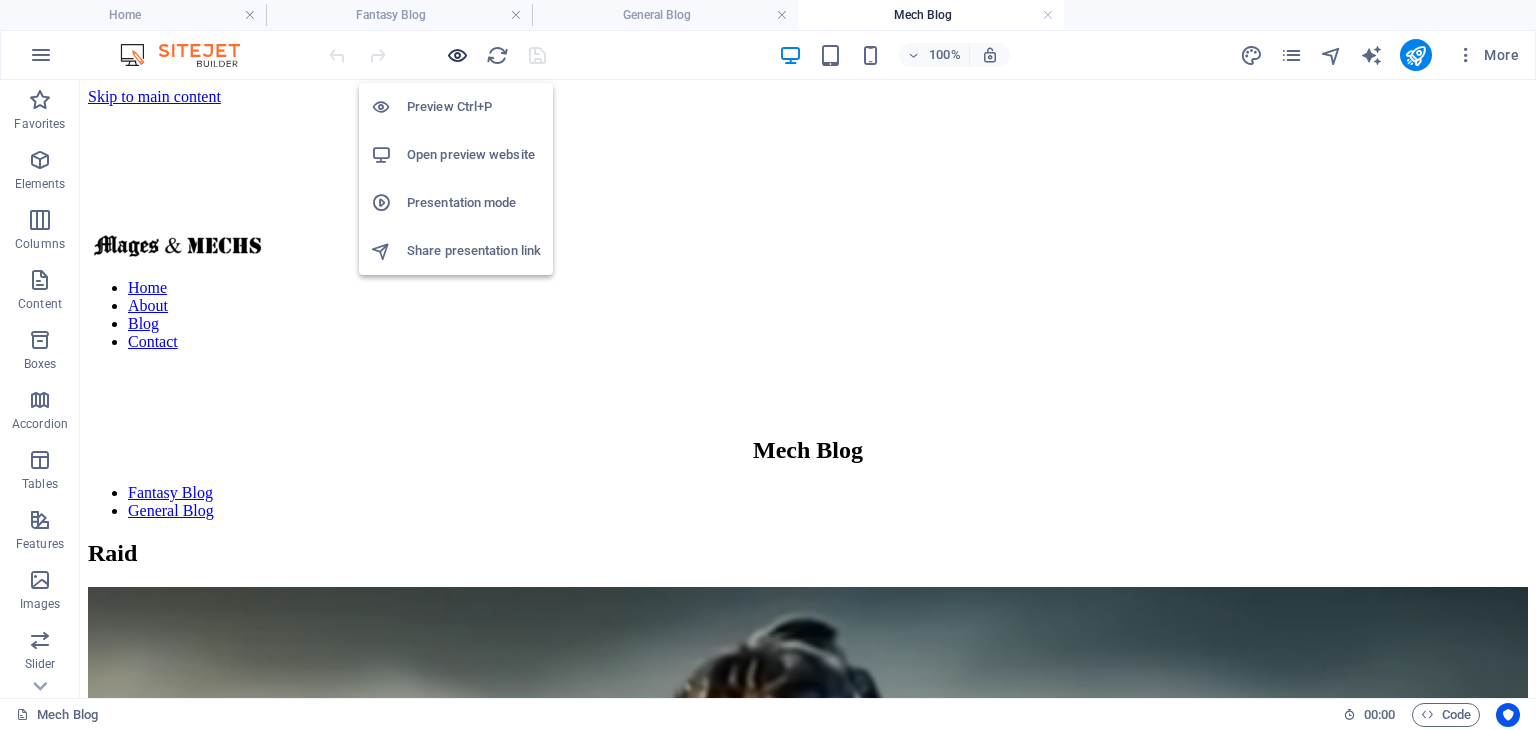 click at bounding box center [457, 55] 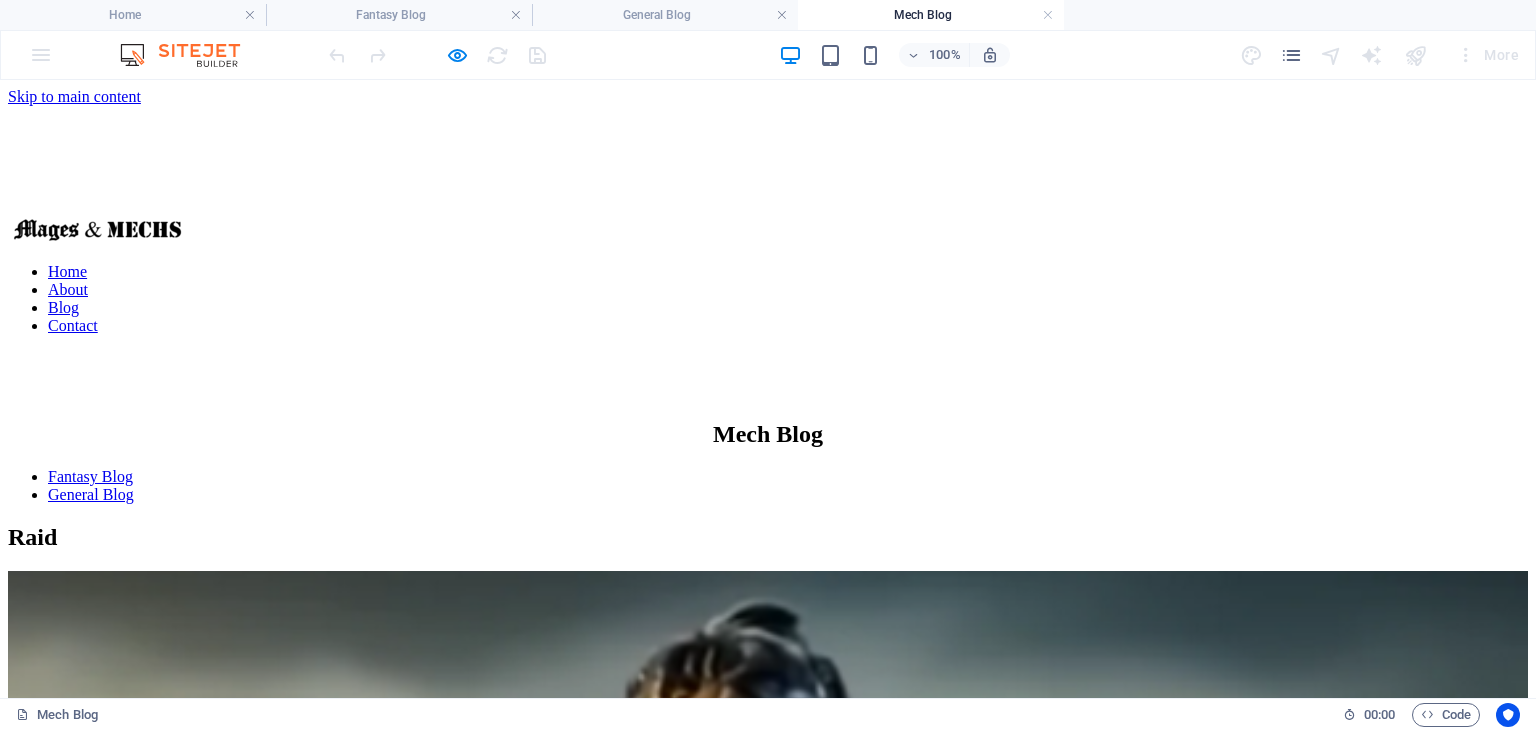 click on "About" at bounding box center [68, 289] 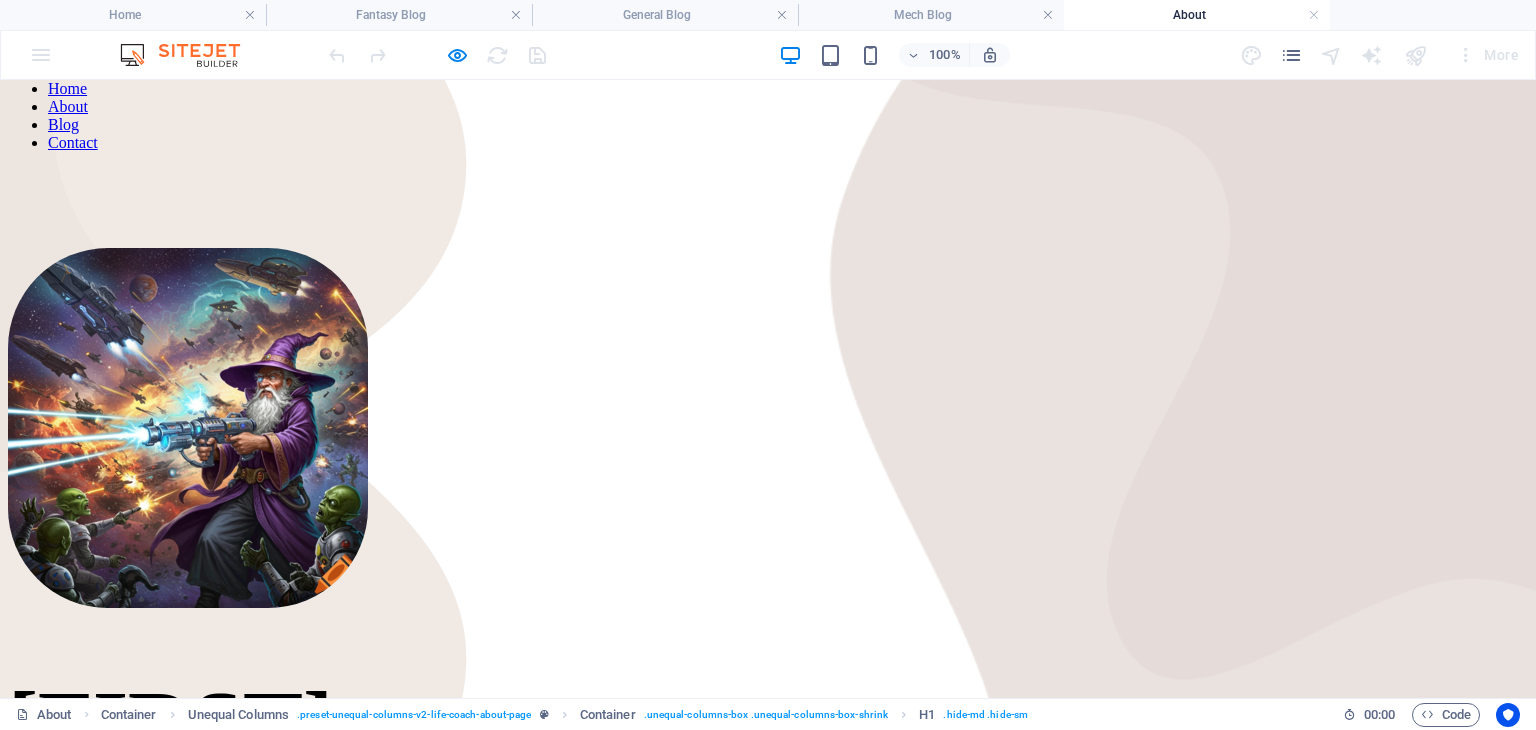 scroll, scrollTop: 0, scrollLeft: 0, axis: both 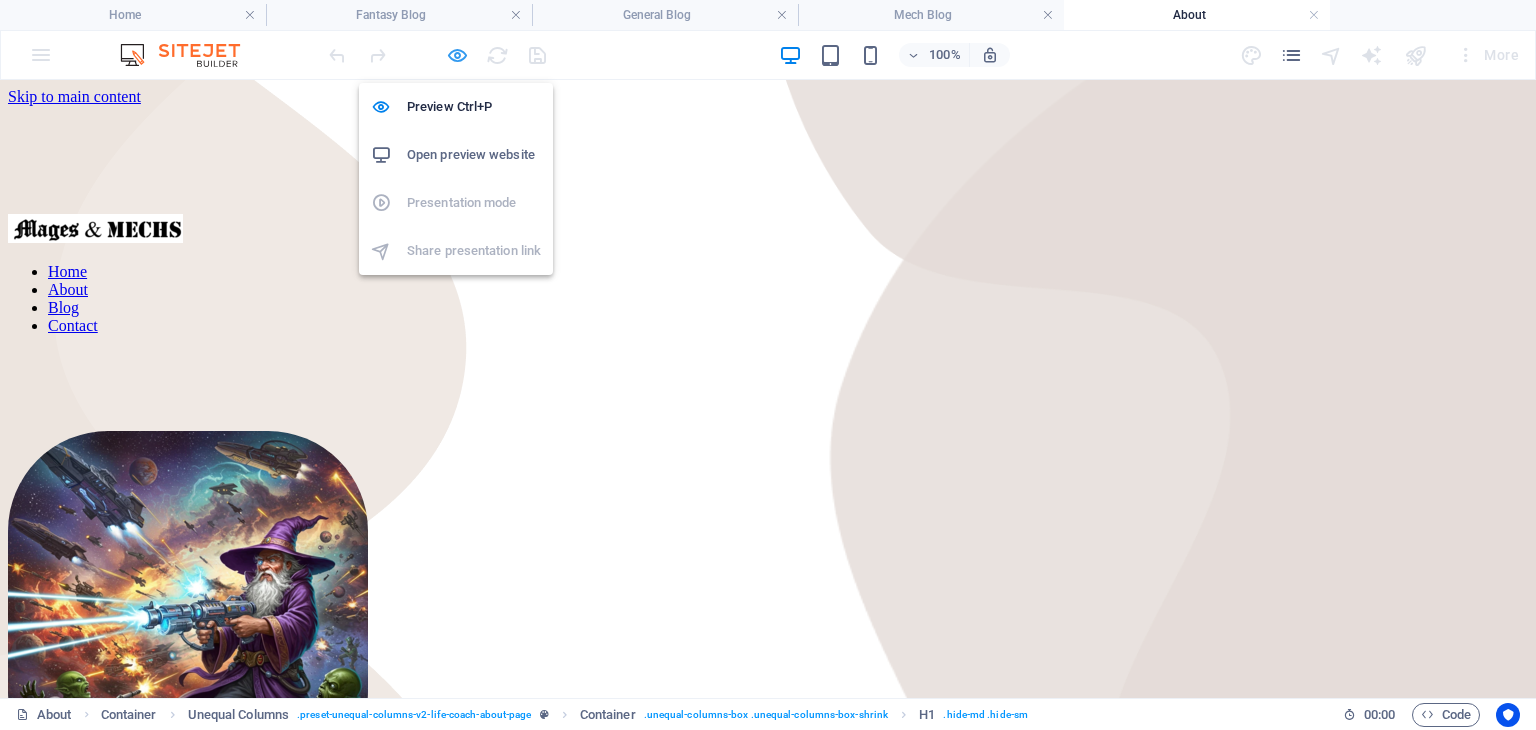 click at bounding box center [457, 55] 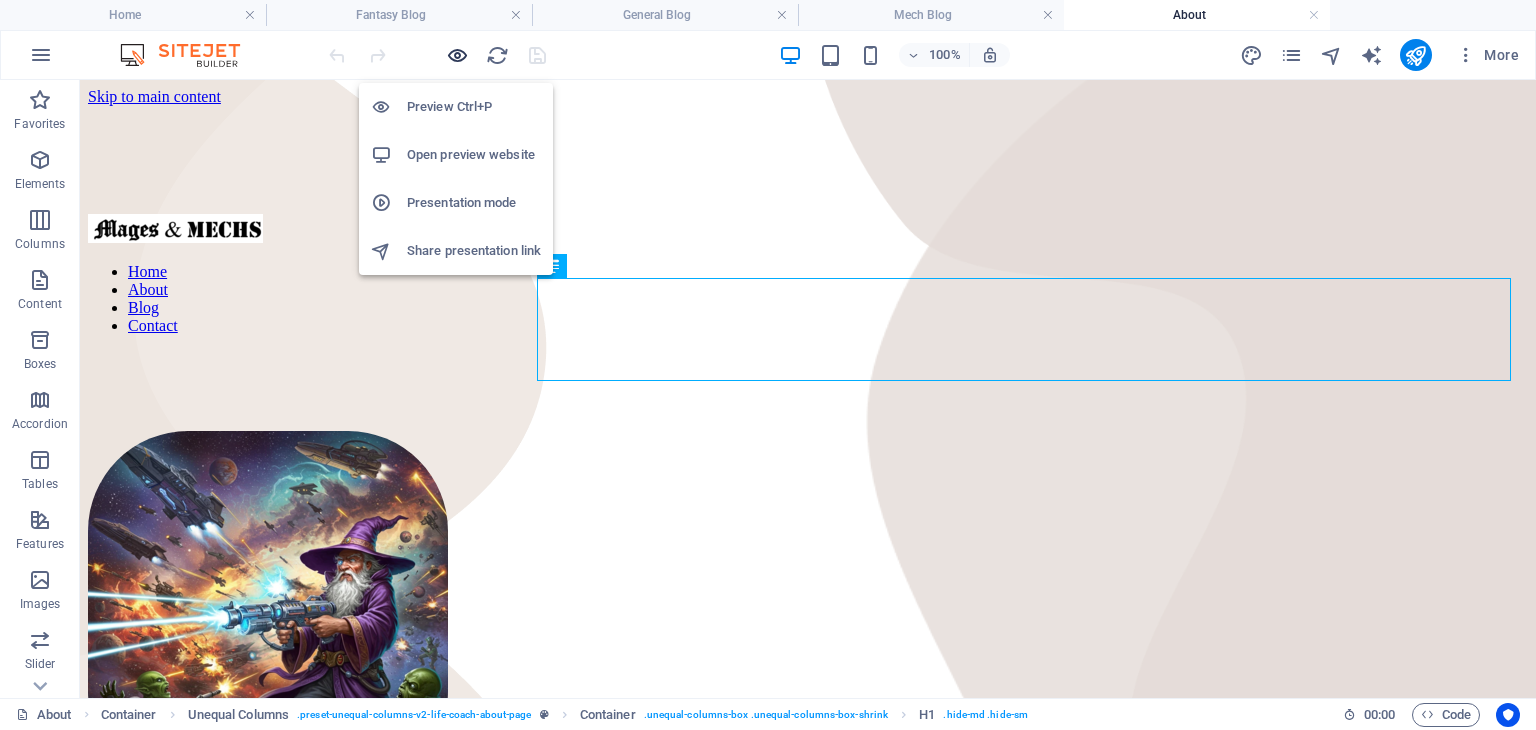 click at bounding box center [457, 55] 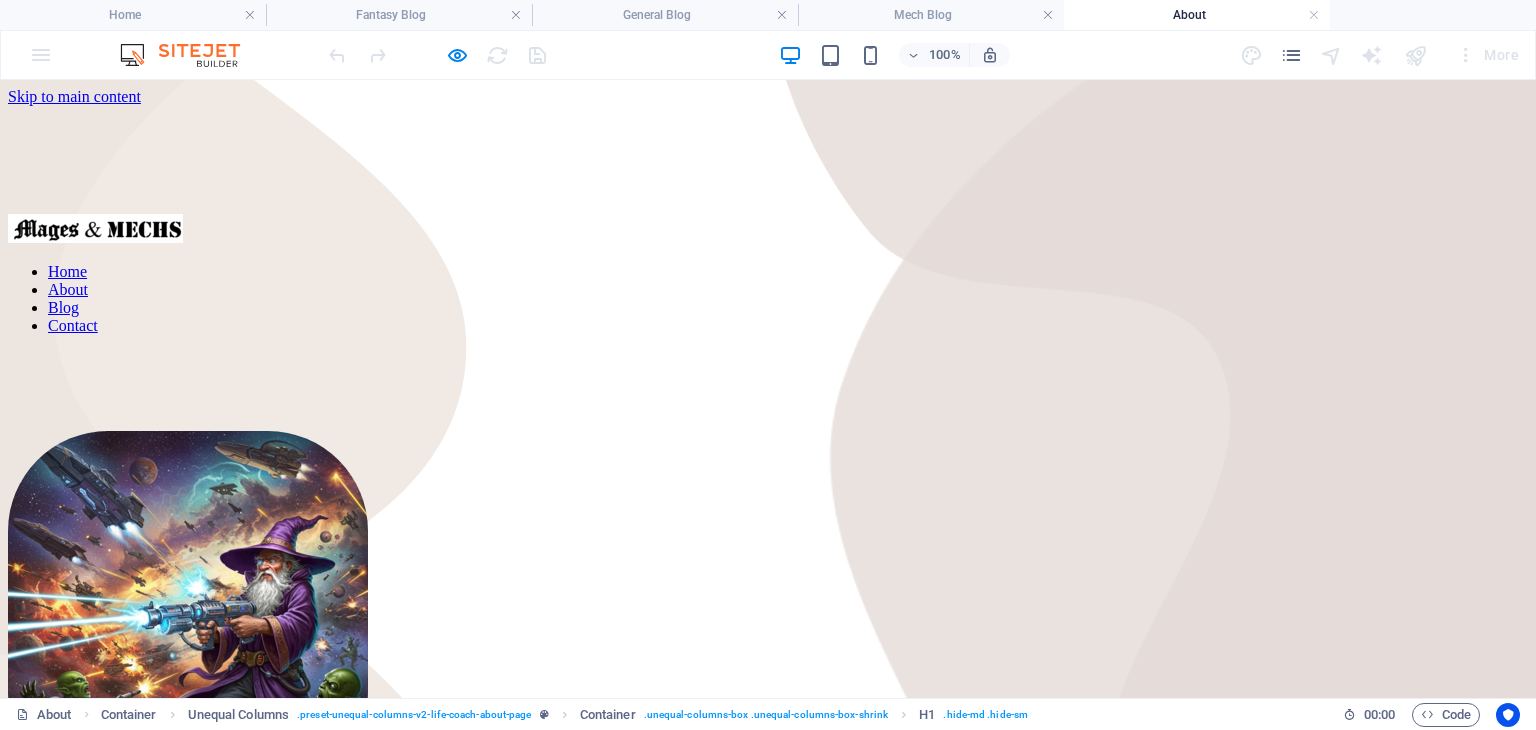 click on "Blog" at bounding box center [63, 307] 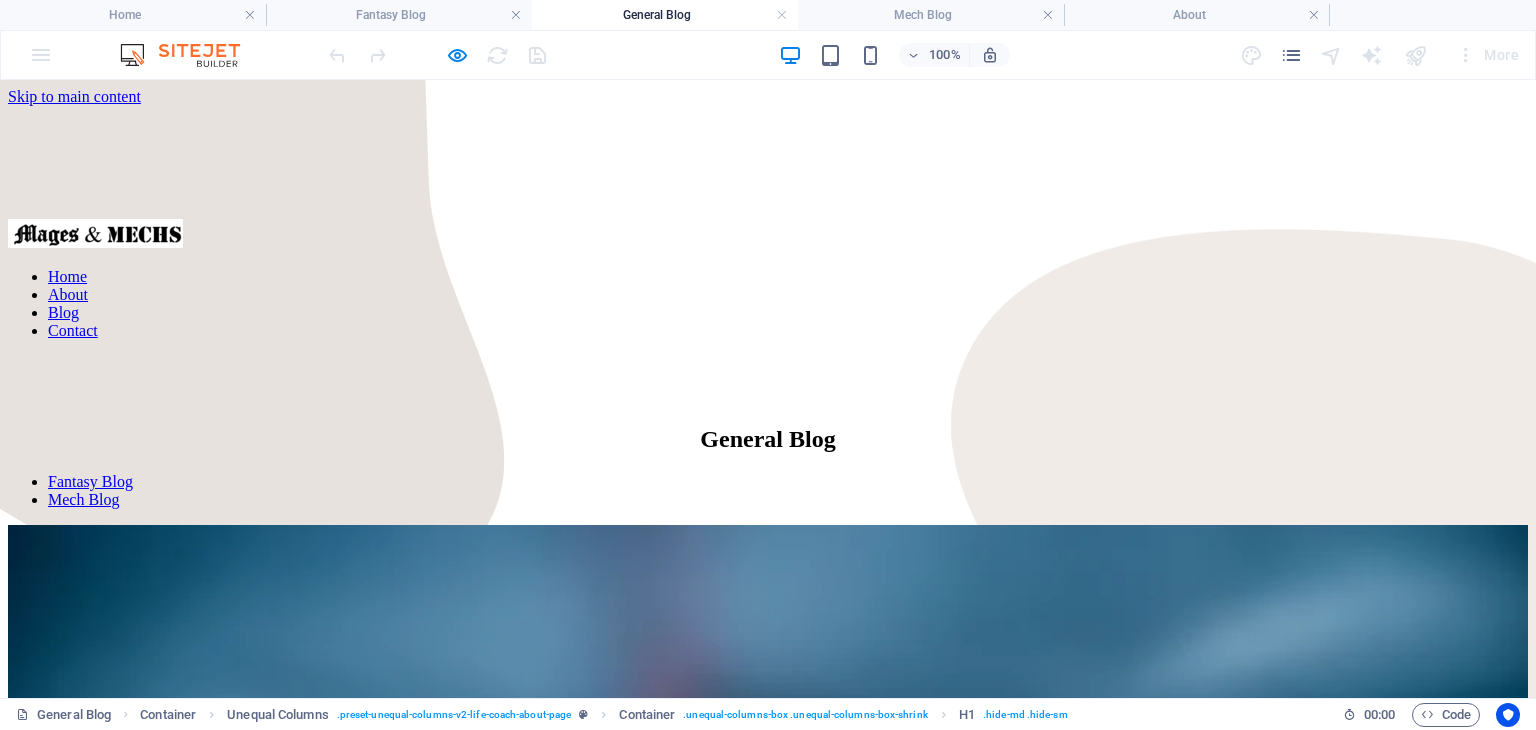 click on "Contact" at bounding box center (73, 330) 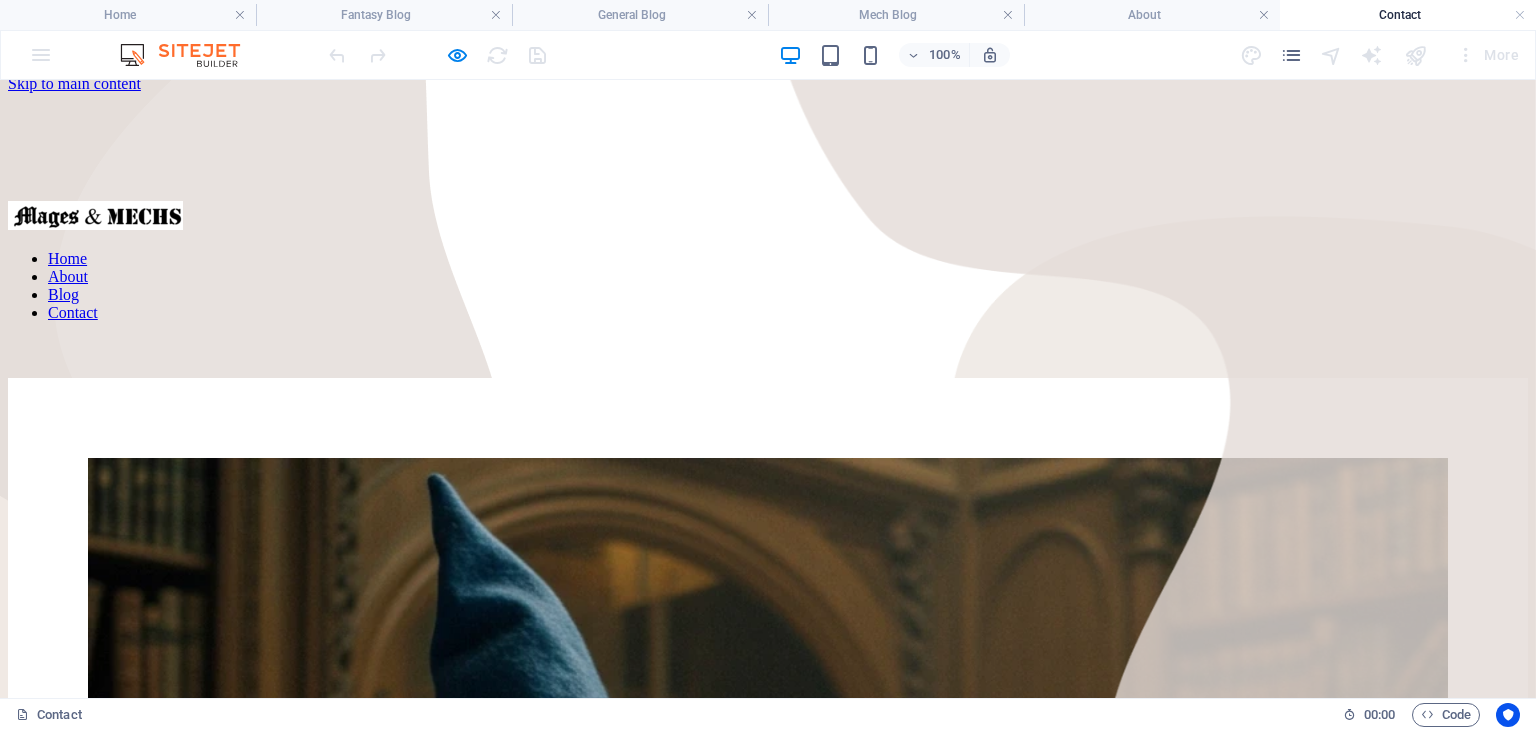 scroll, scrollTop: 0, scrollLeft: 0, axis: both 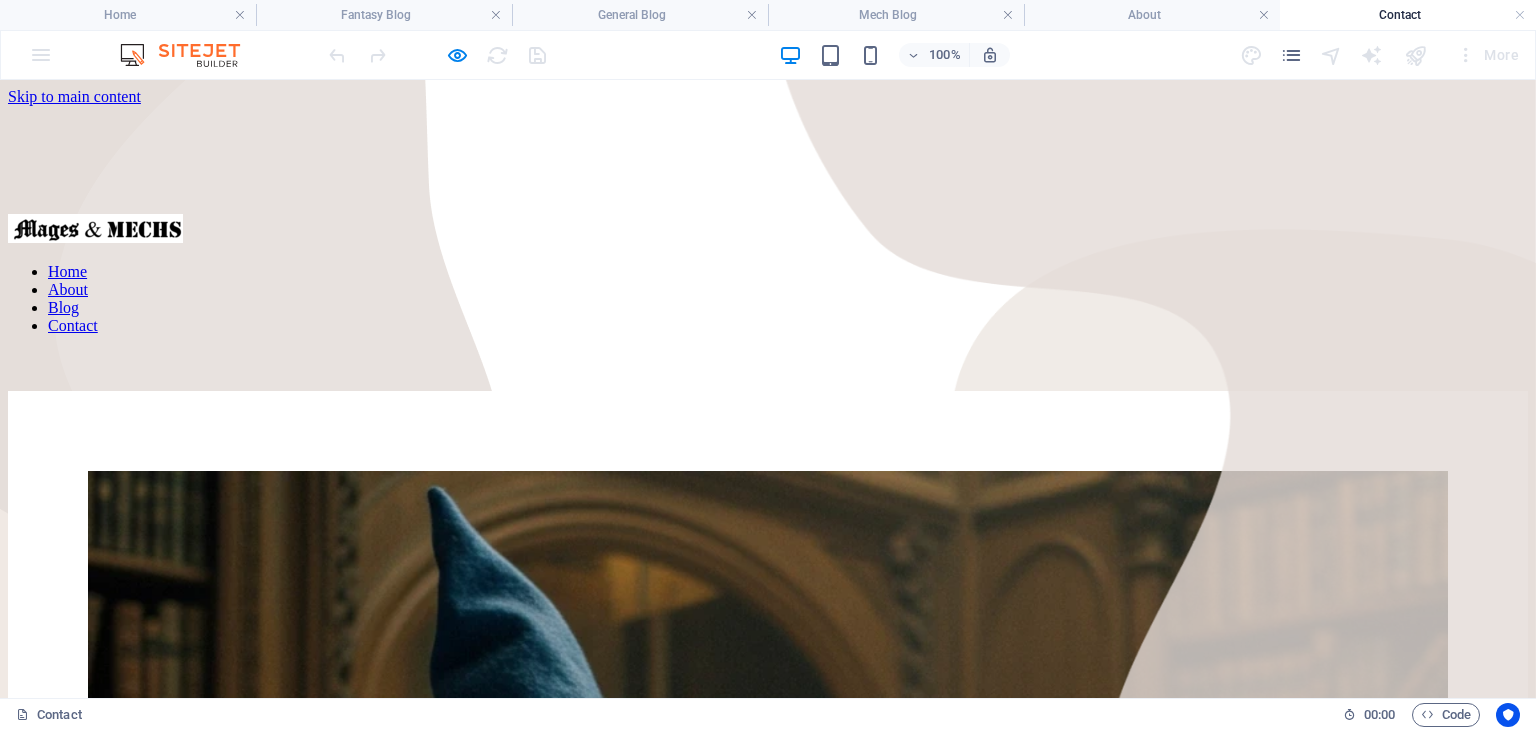 click on "Home About Blog Contact" at bounding box center [768, 299] 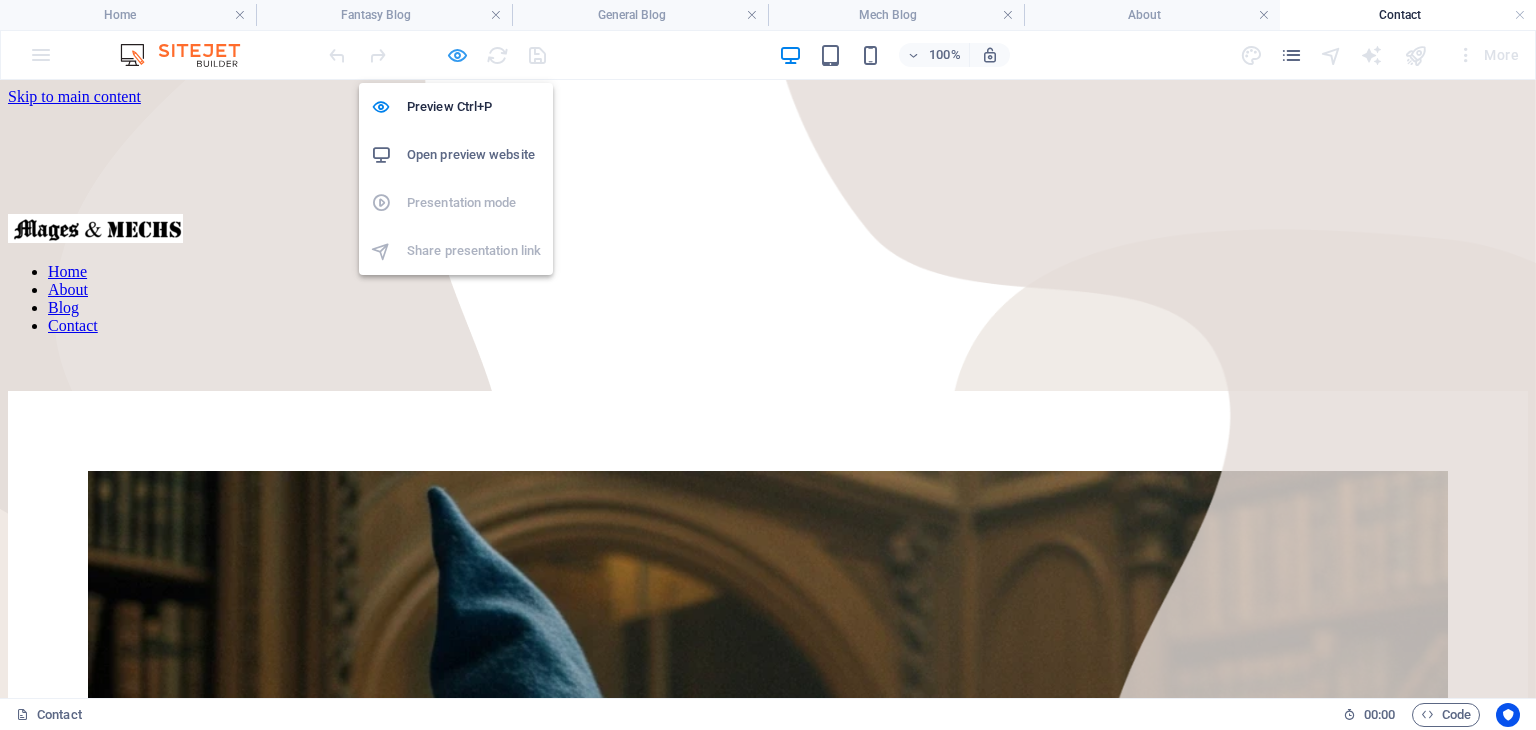 click at bounding box center (457, 55) 